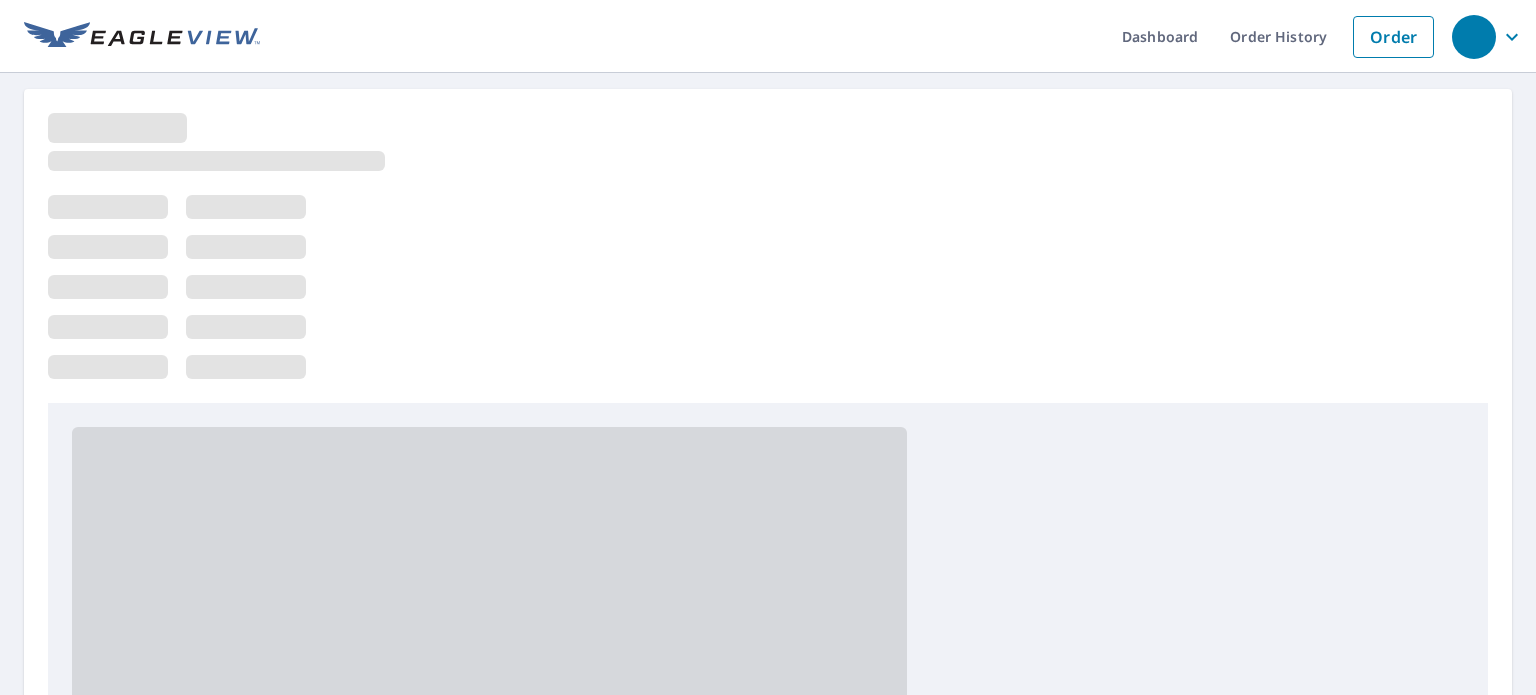 scroll, scrollTop: 0, scrollLeft: 0, axis: both 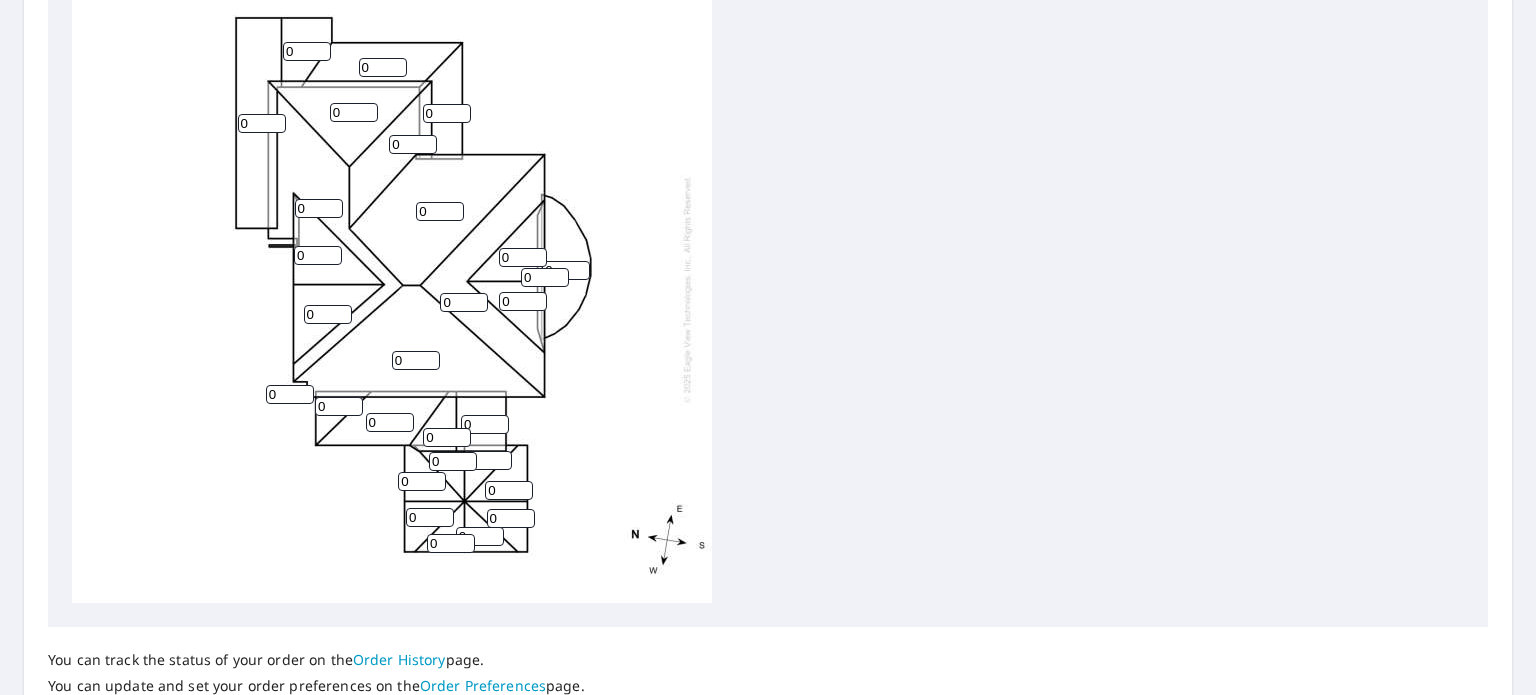 click on "0" at bounding box center (416, 360) 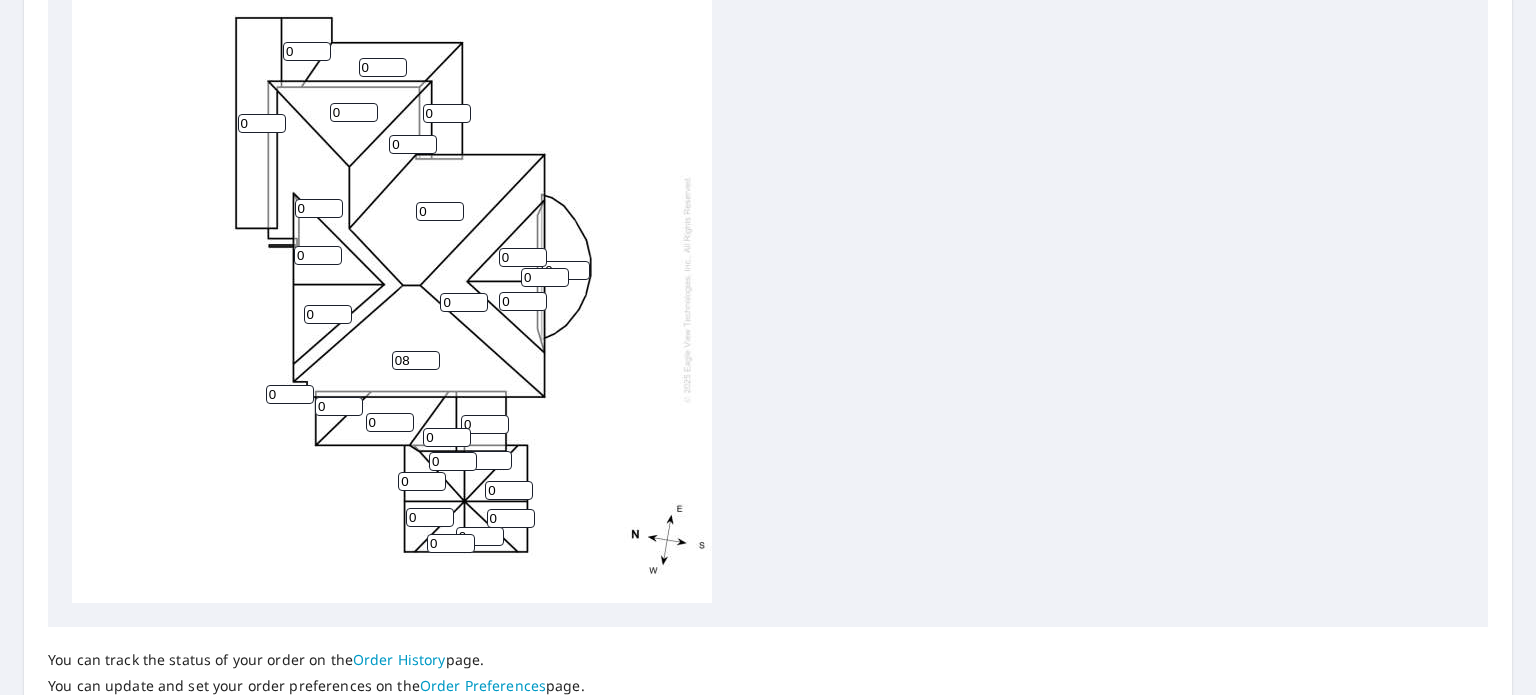 type on "0" 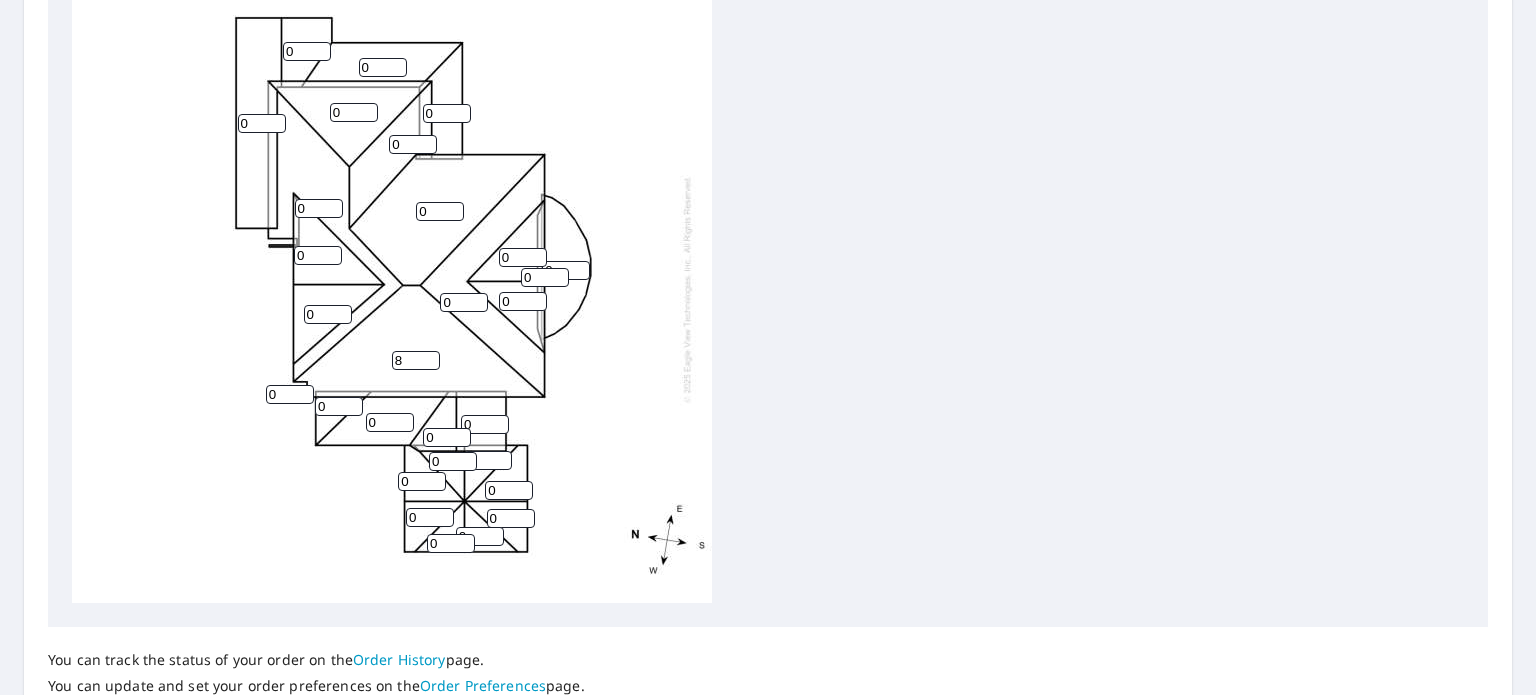 type on "9" 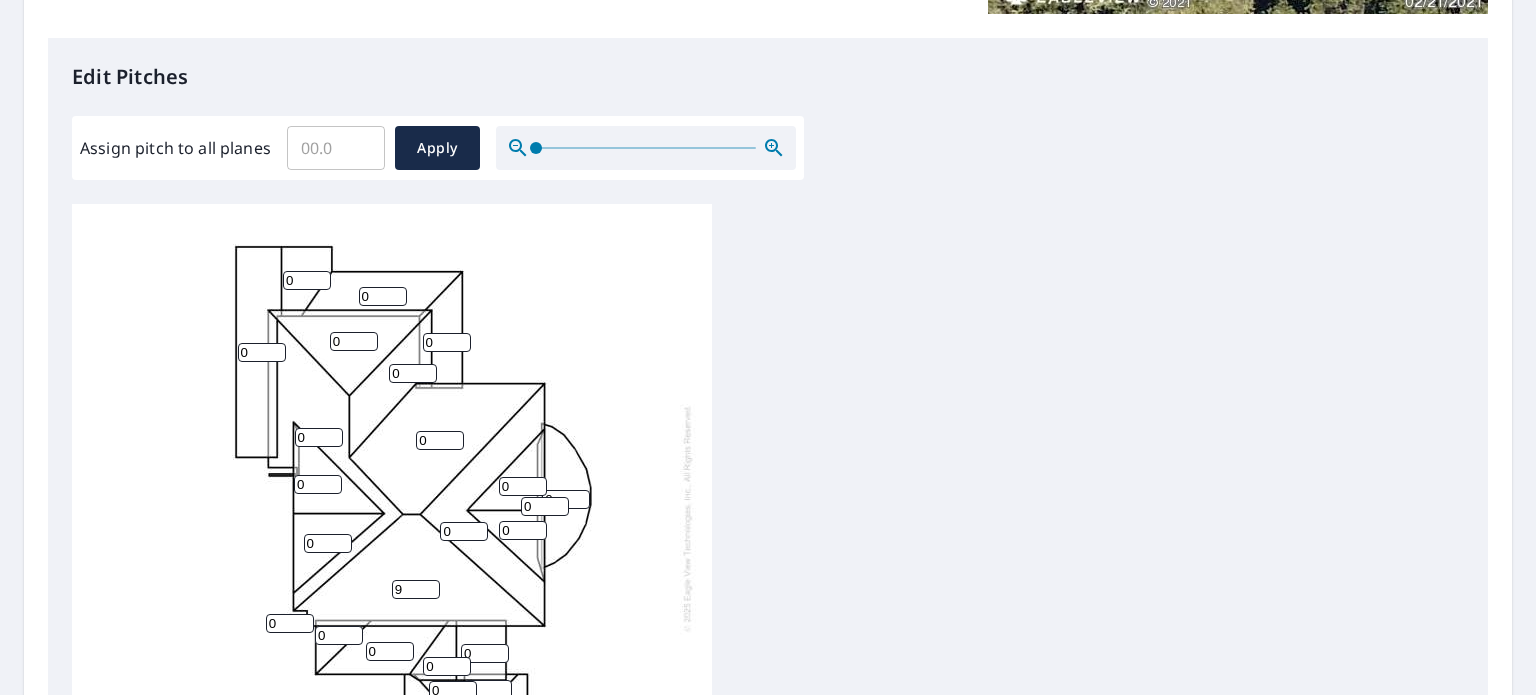 scroll, scrollTop: 478, scrollLeft: 0, axis: vertical 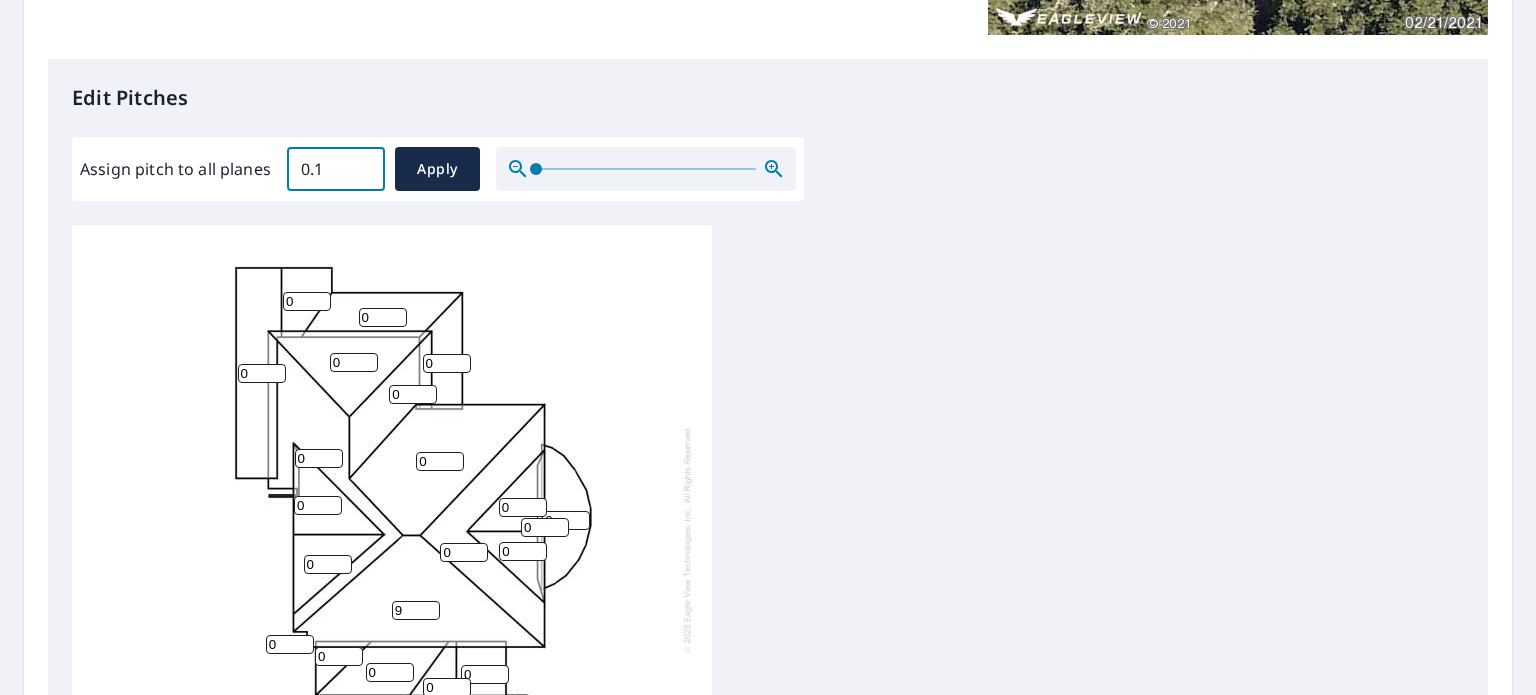 click on "0.1" at bounding box center (336, 169) 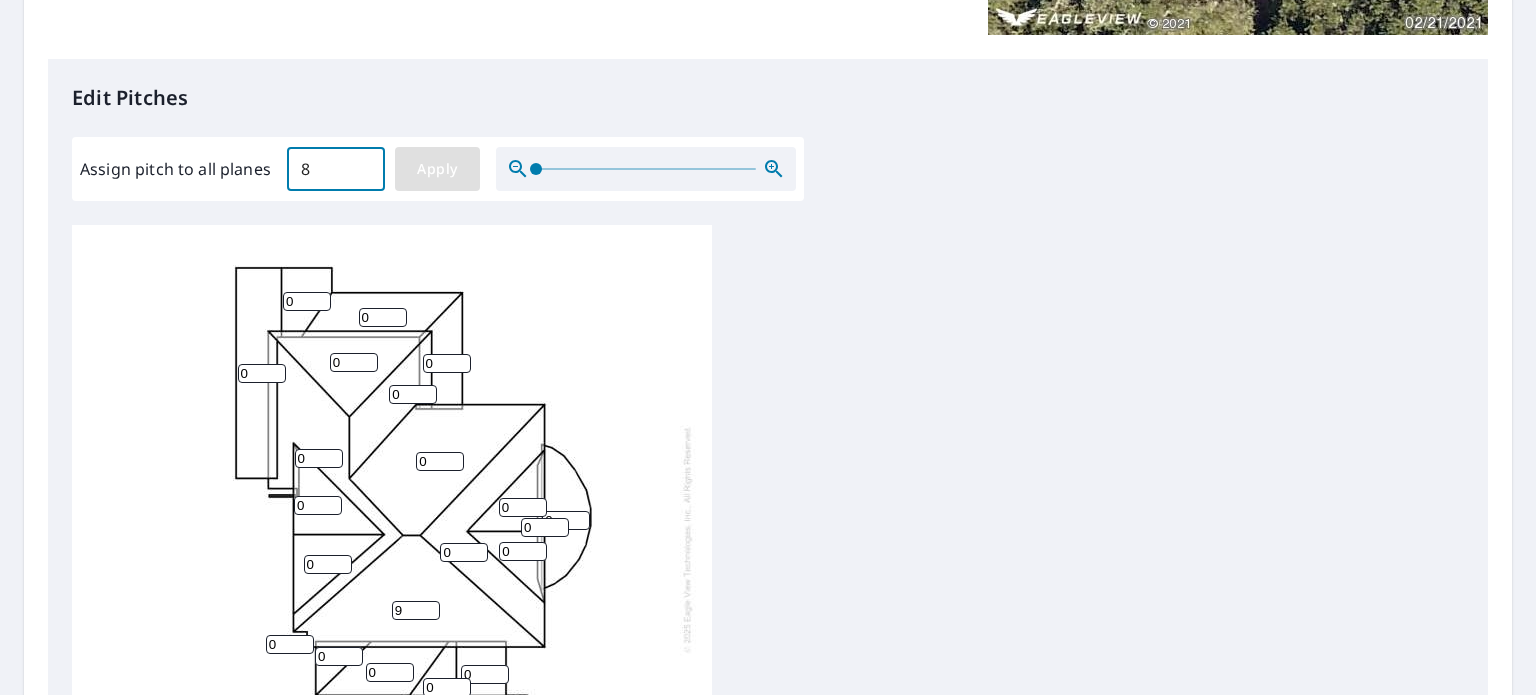 type on "8" 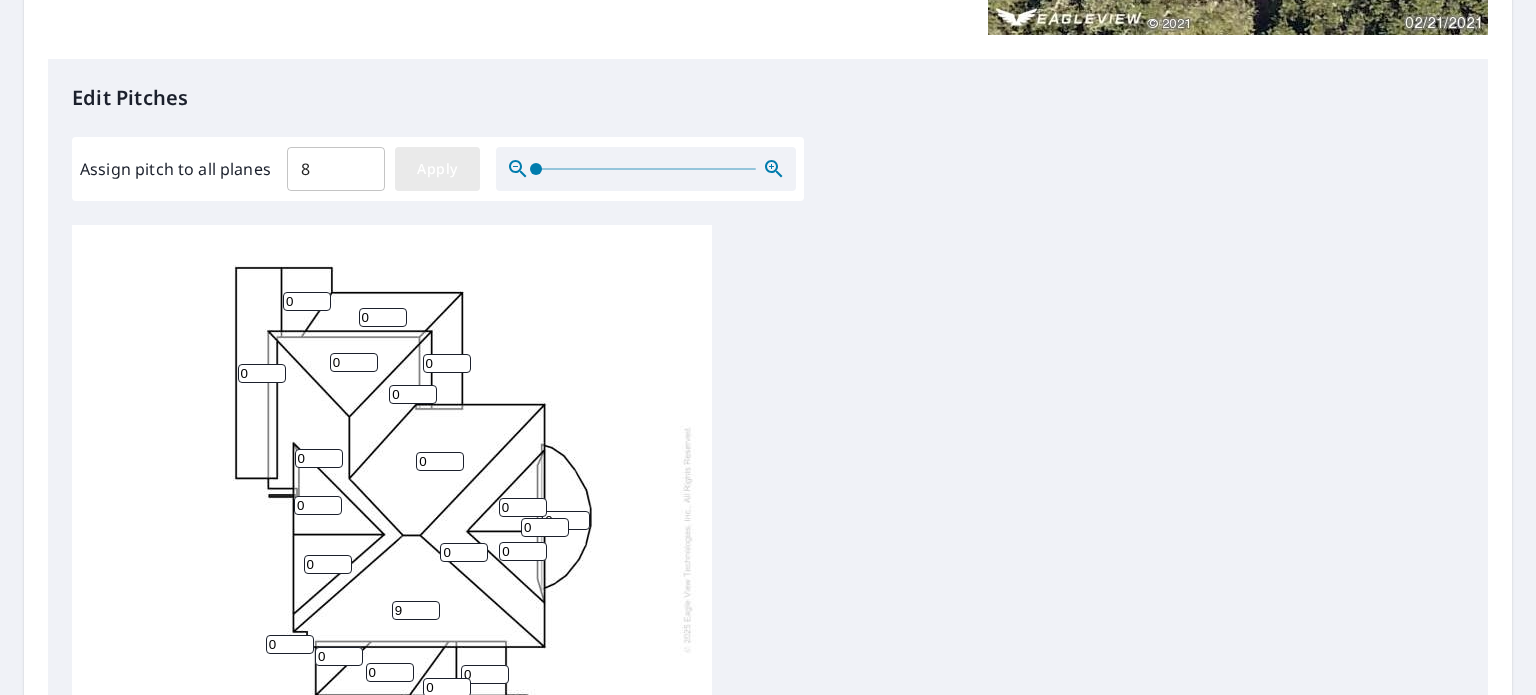 click on "Apply" at bounding box center (437, 169) 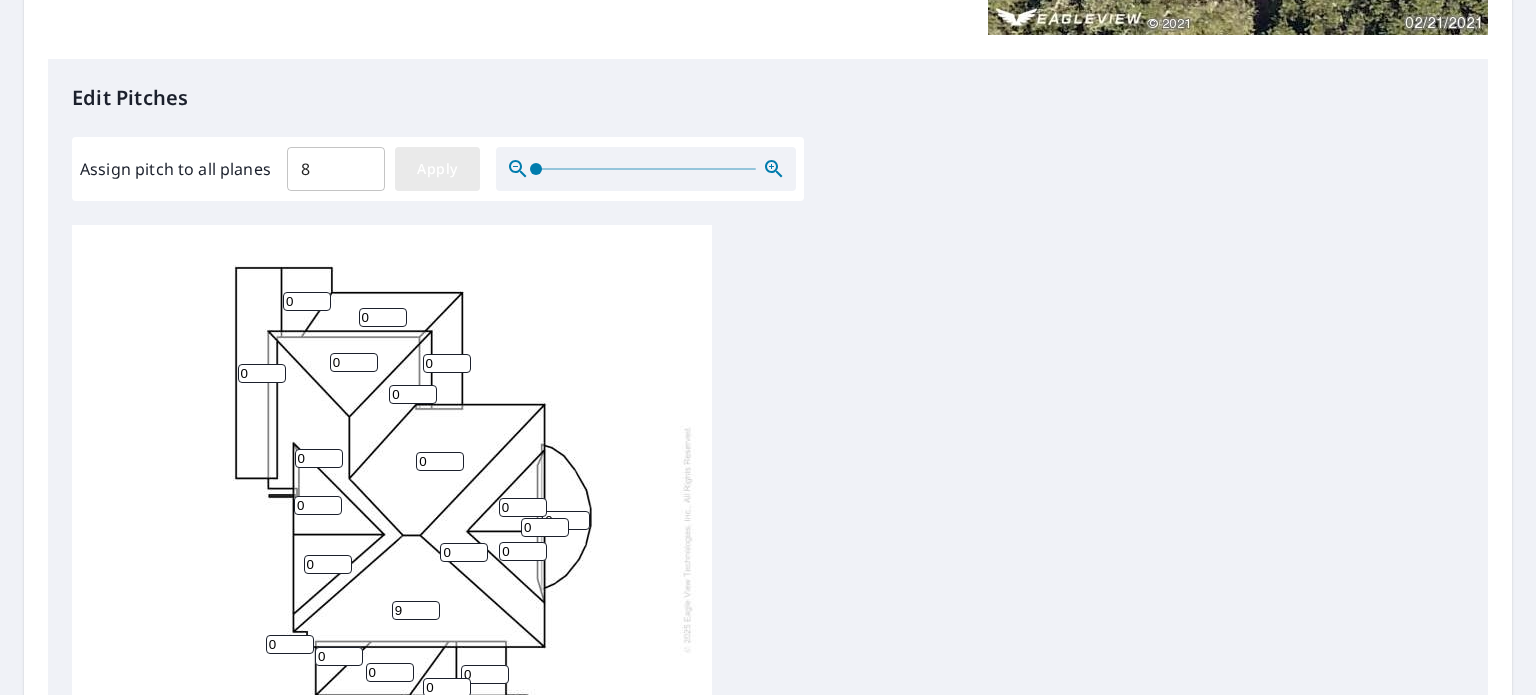 type on "8" 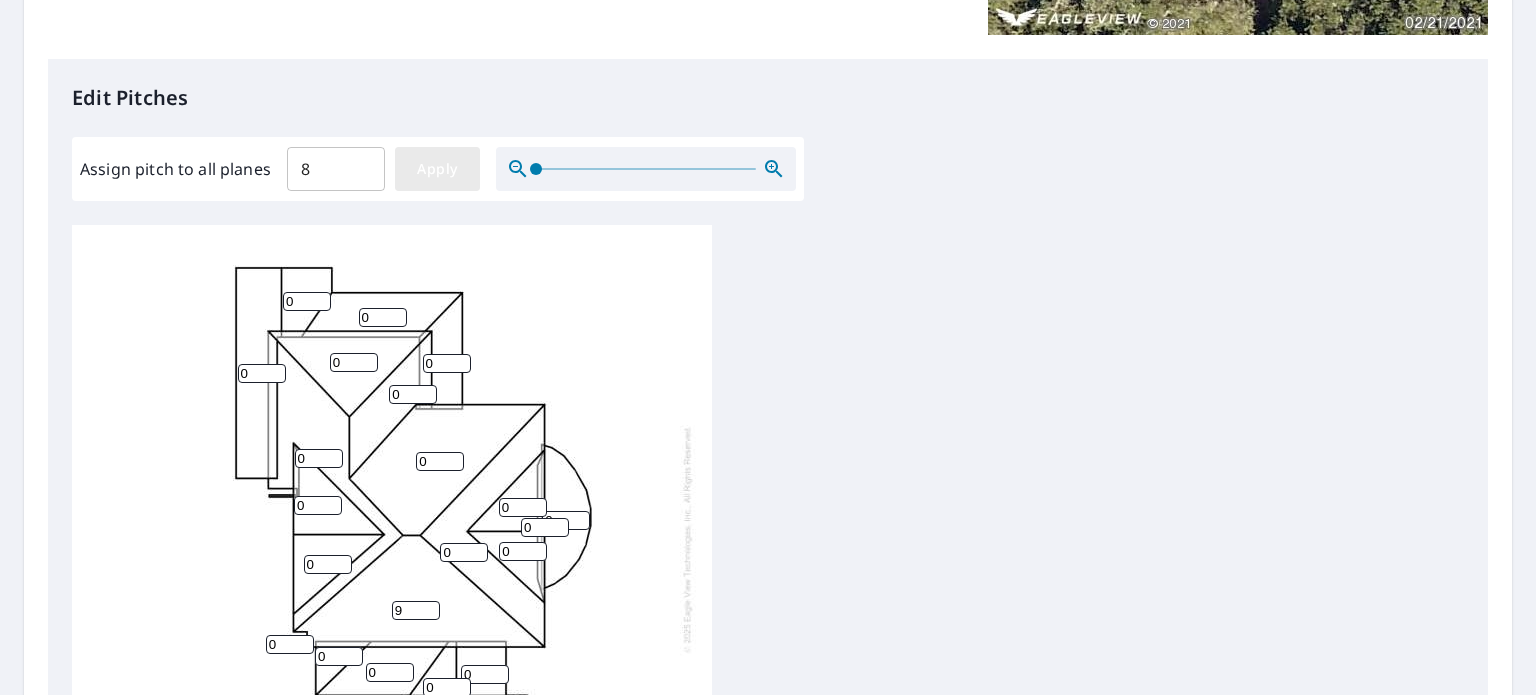 type on "8" 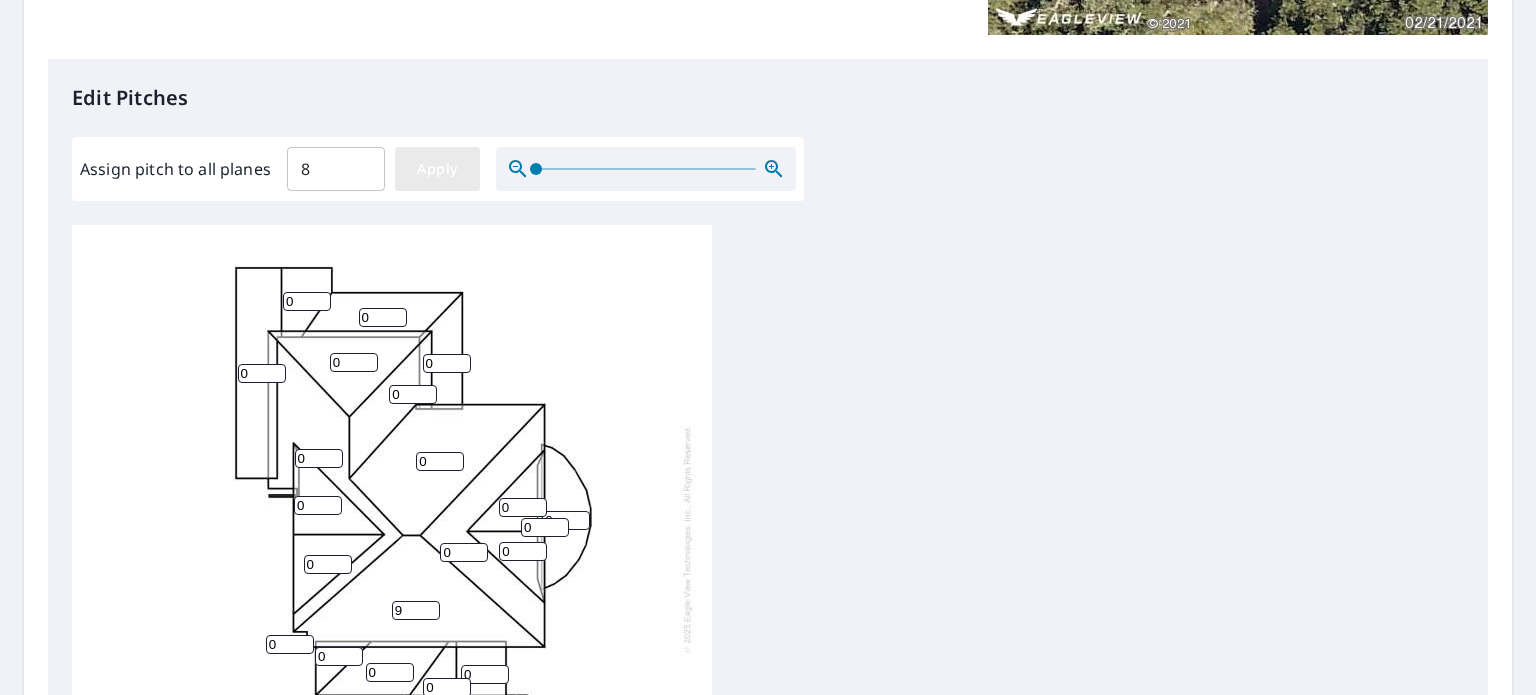 type on "8" 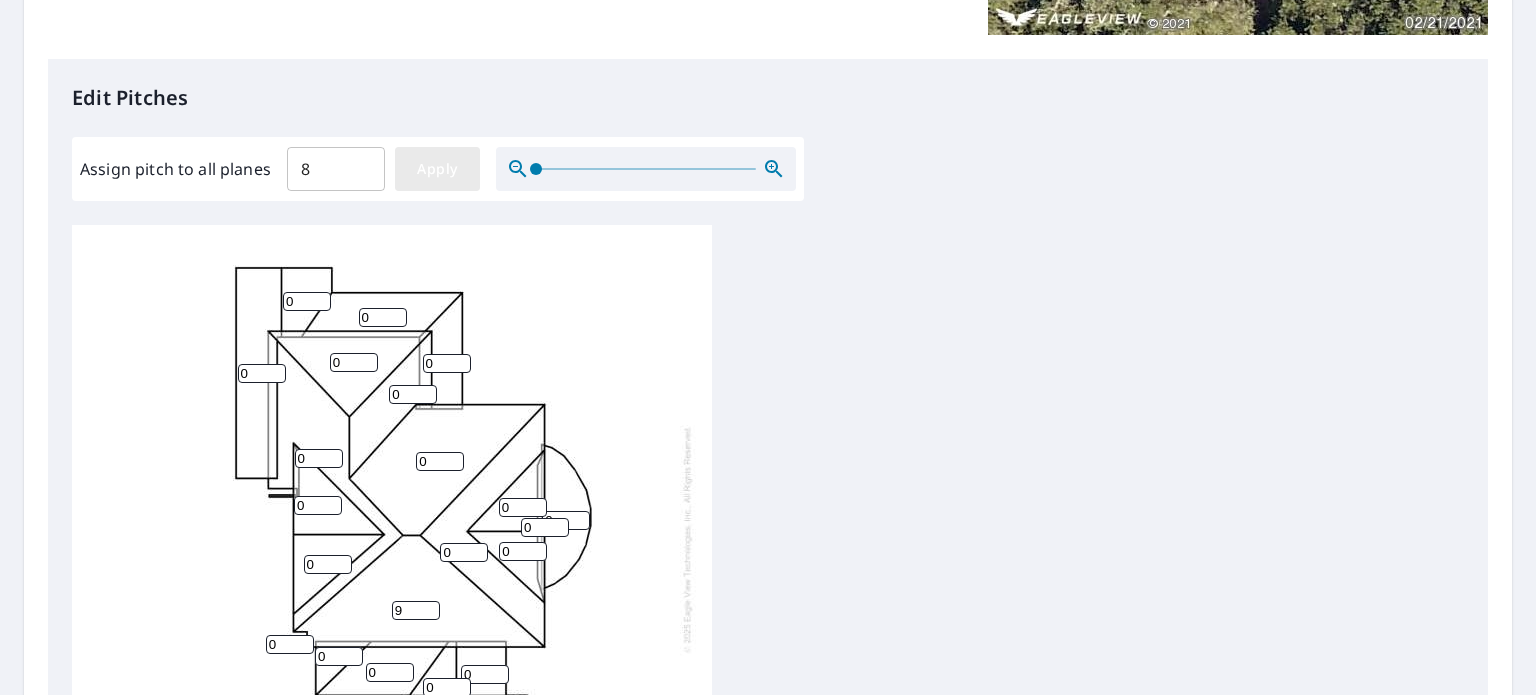 type on "8" 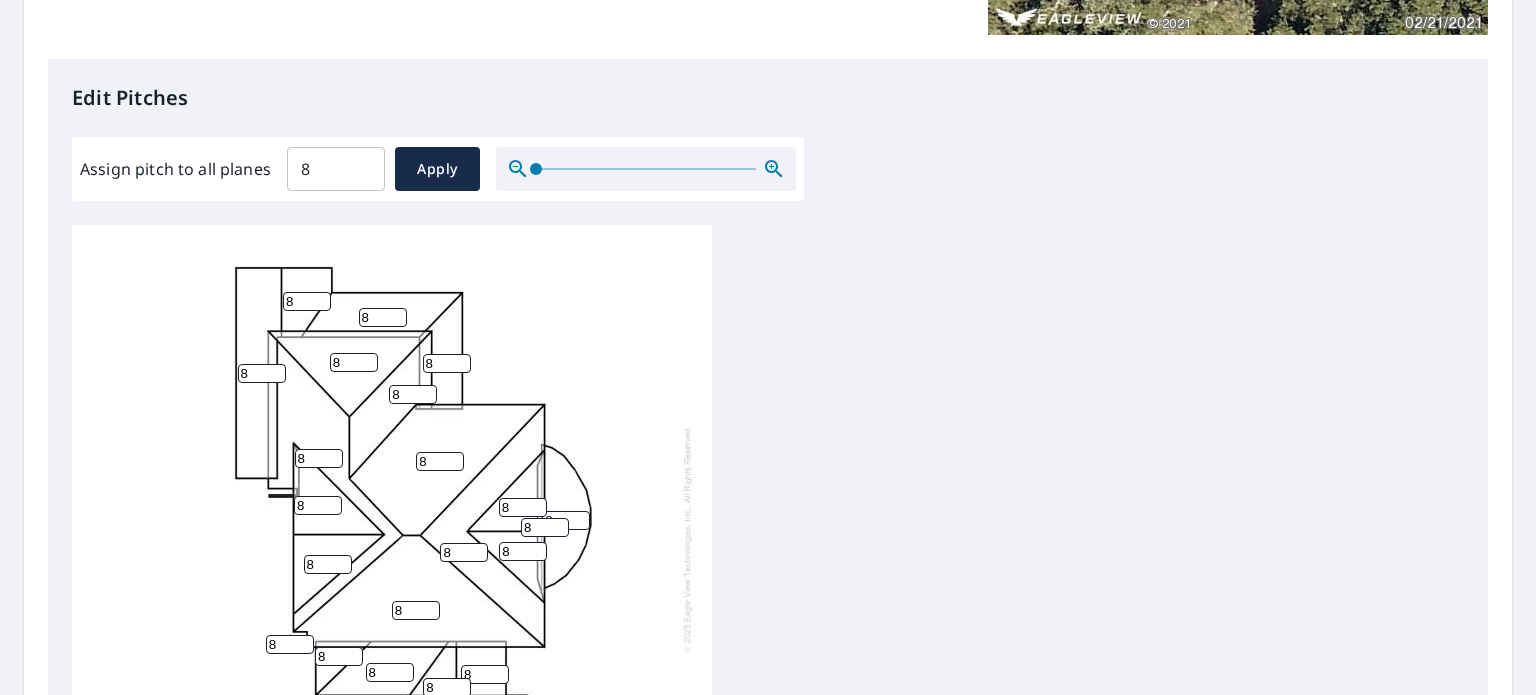 click on "8" at bounding box center (262, 373) 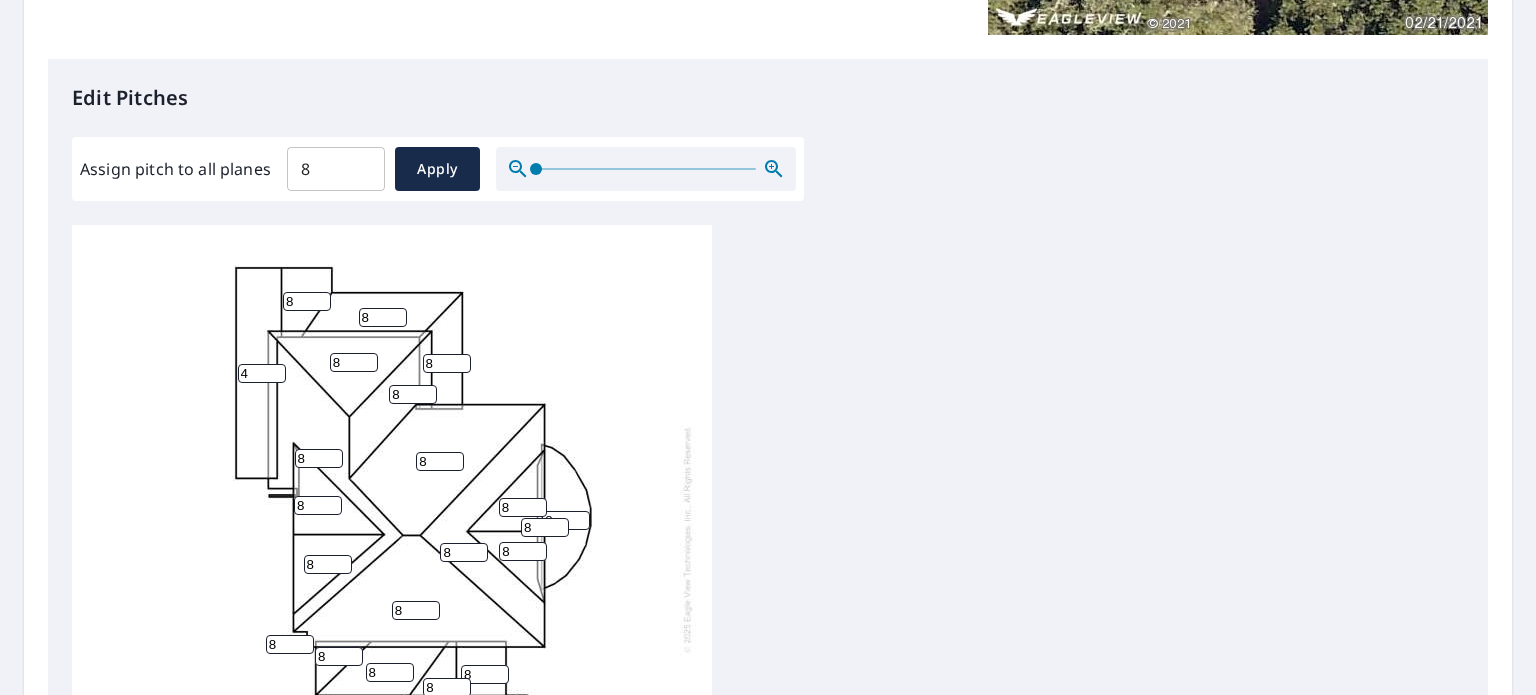 type on "4" 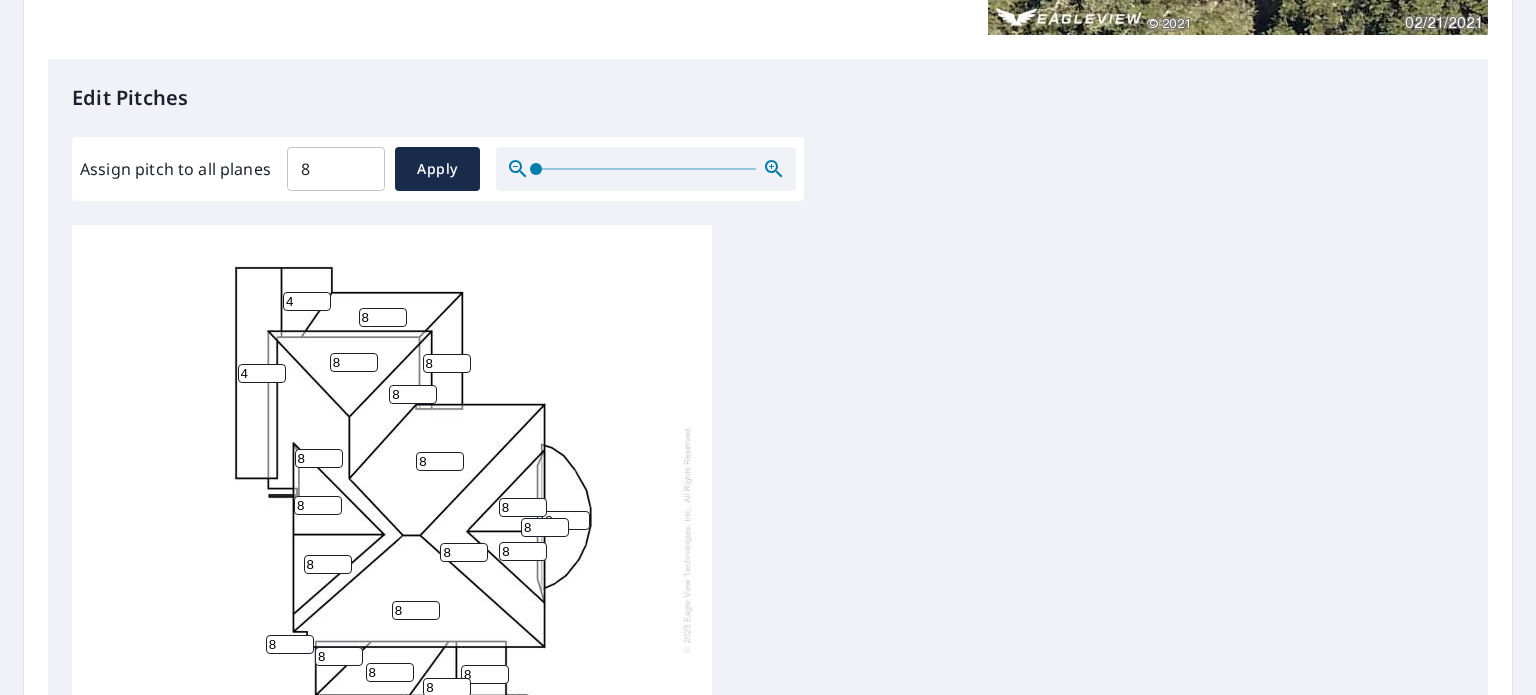 type on "4" 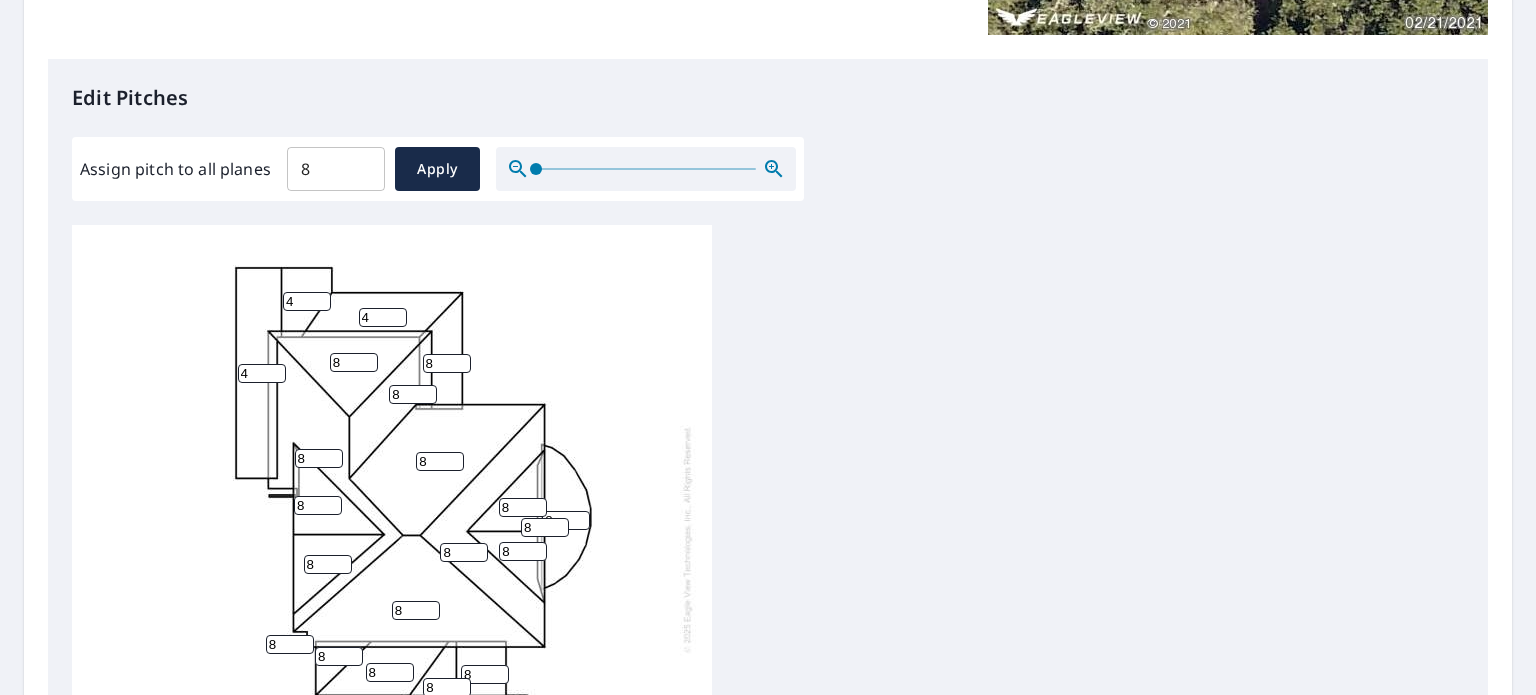 type on "4" 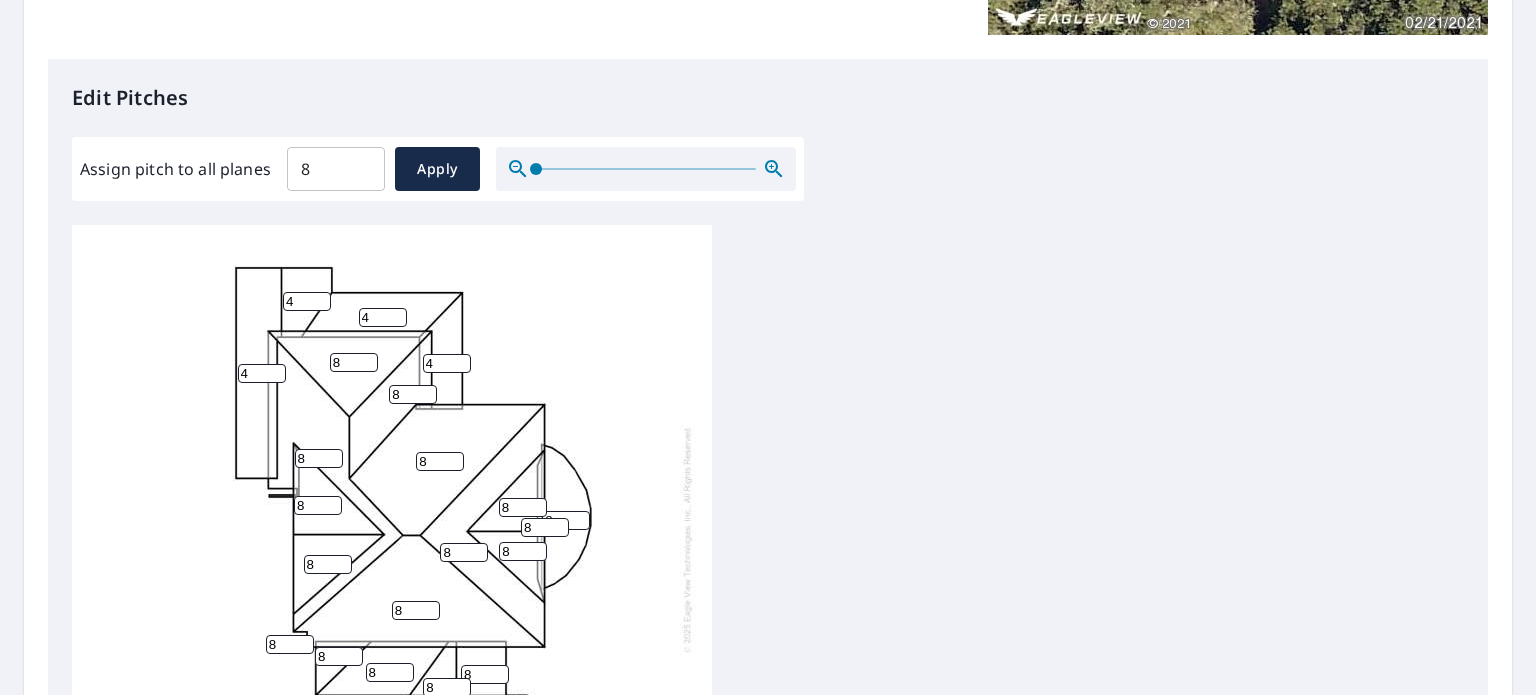 scroll, scrollTop: 20, scrollLeft: 0, axis: vertical 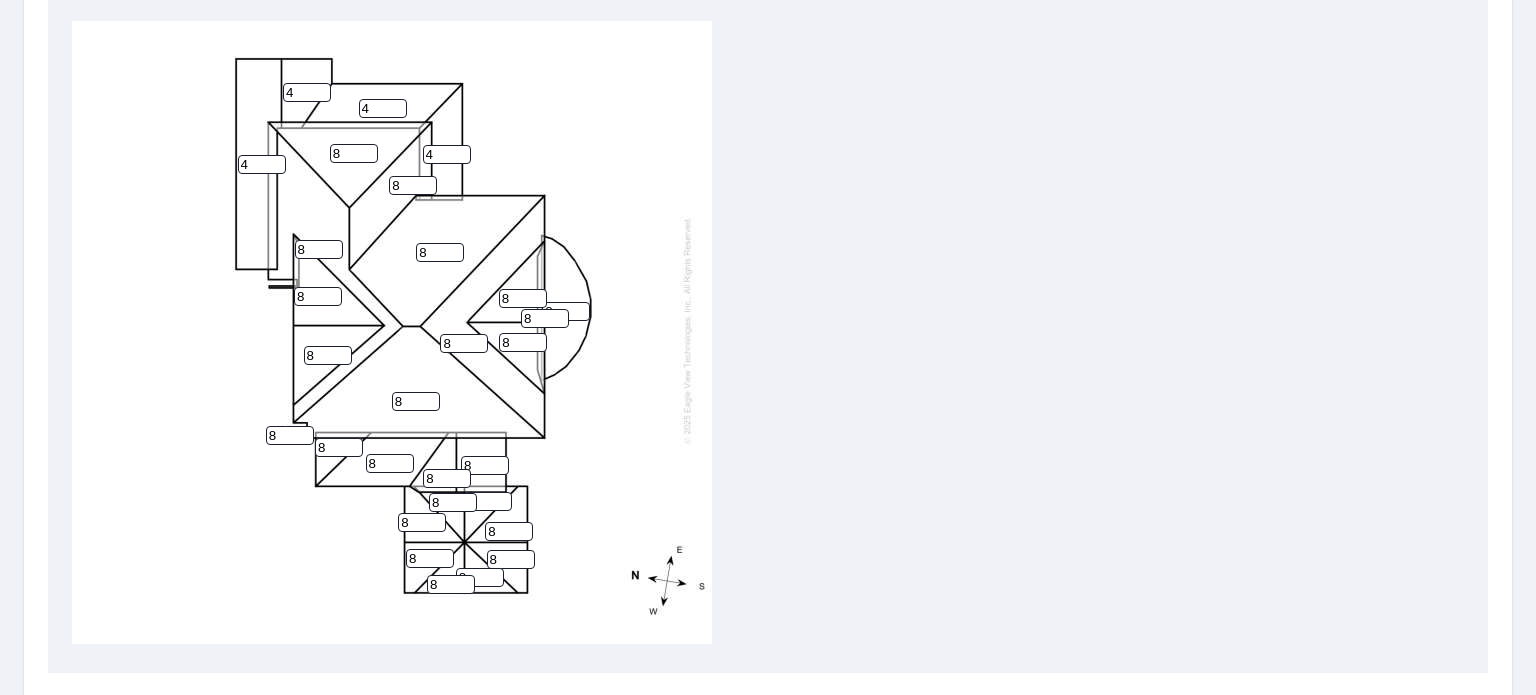 type on "4" 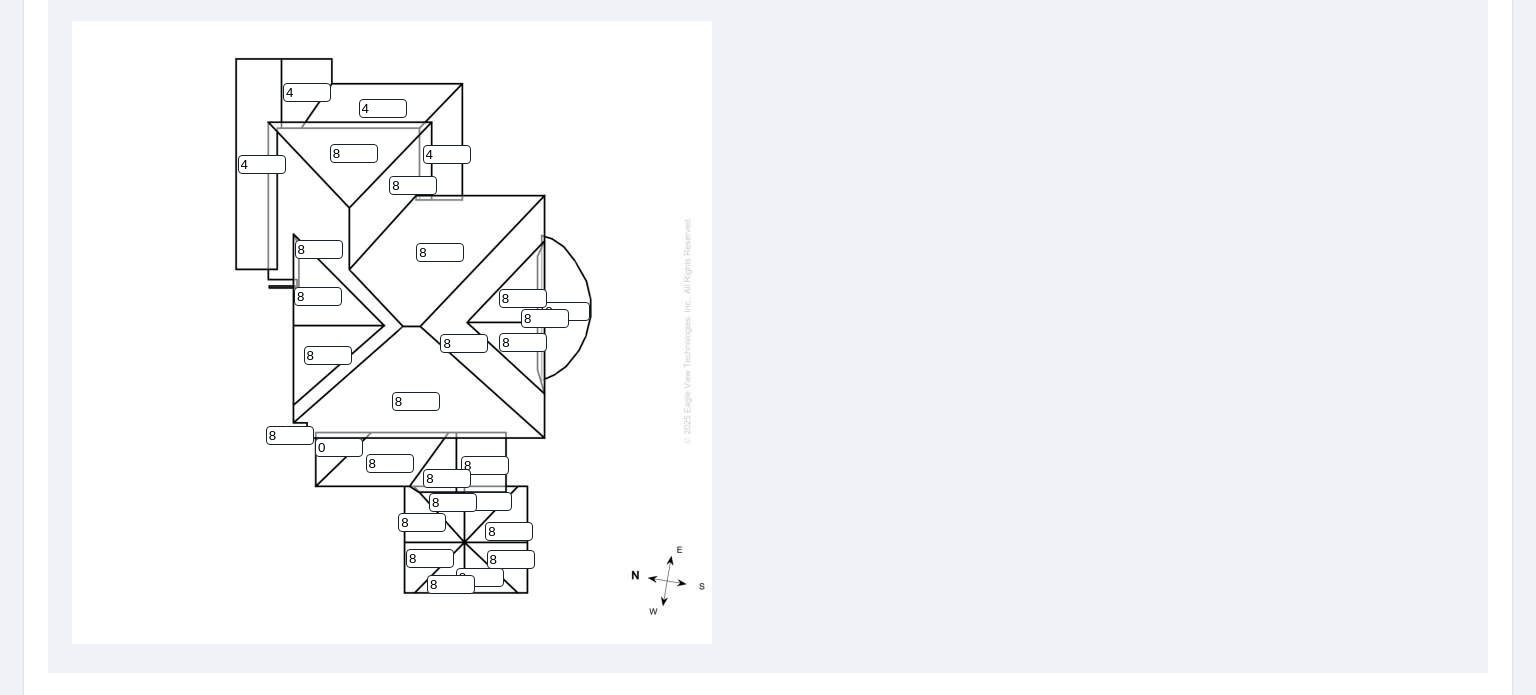 type on "0" 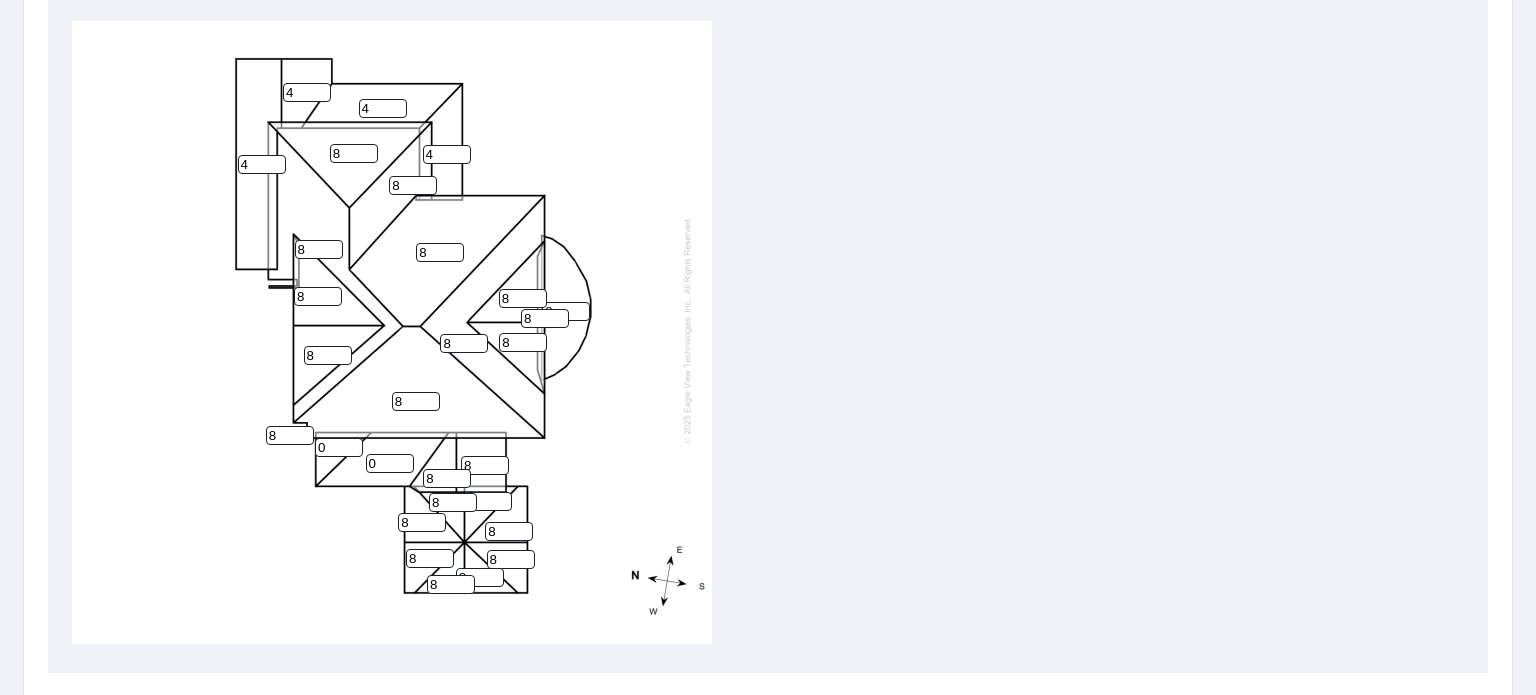 type on "0" 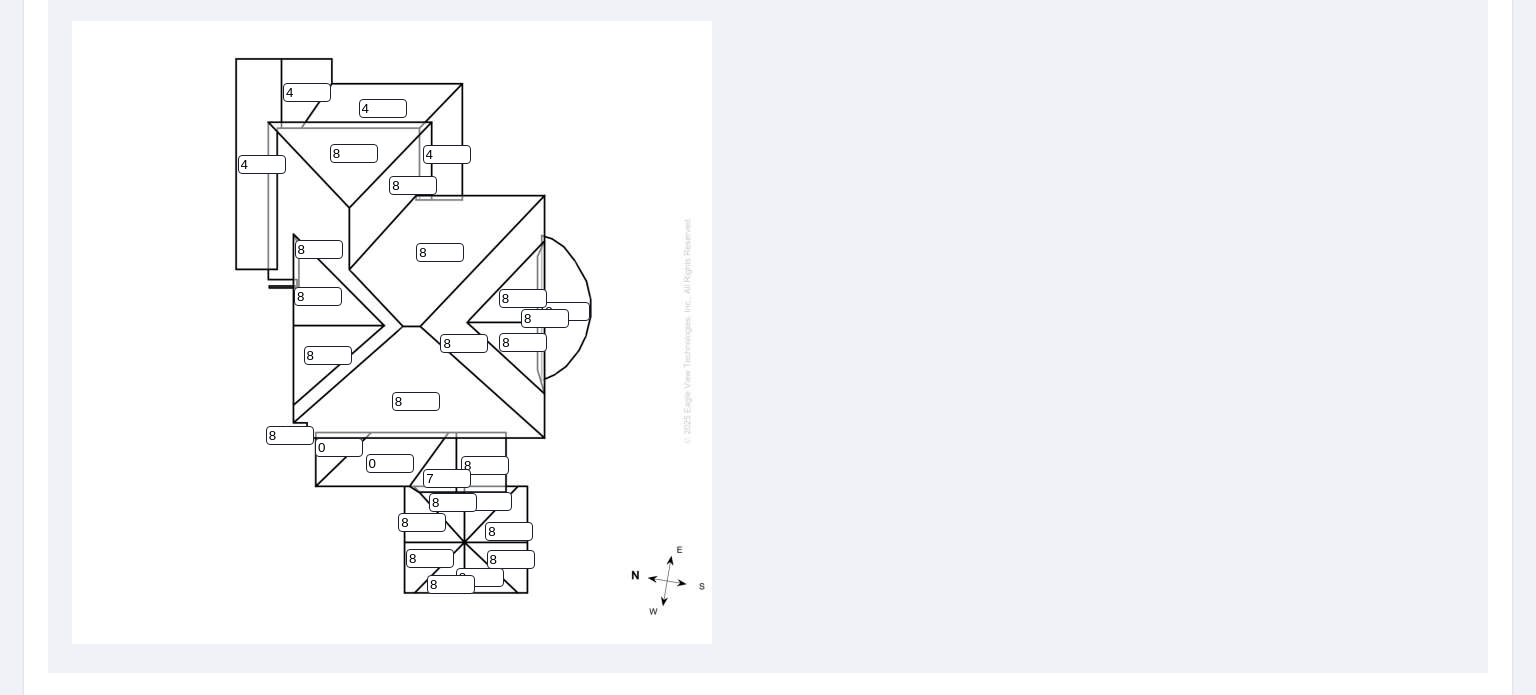 type on "7" 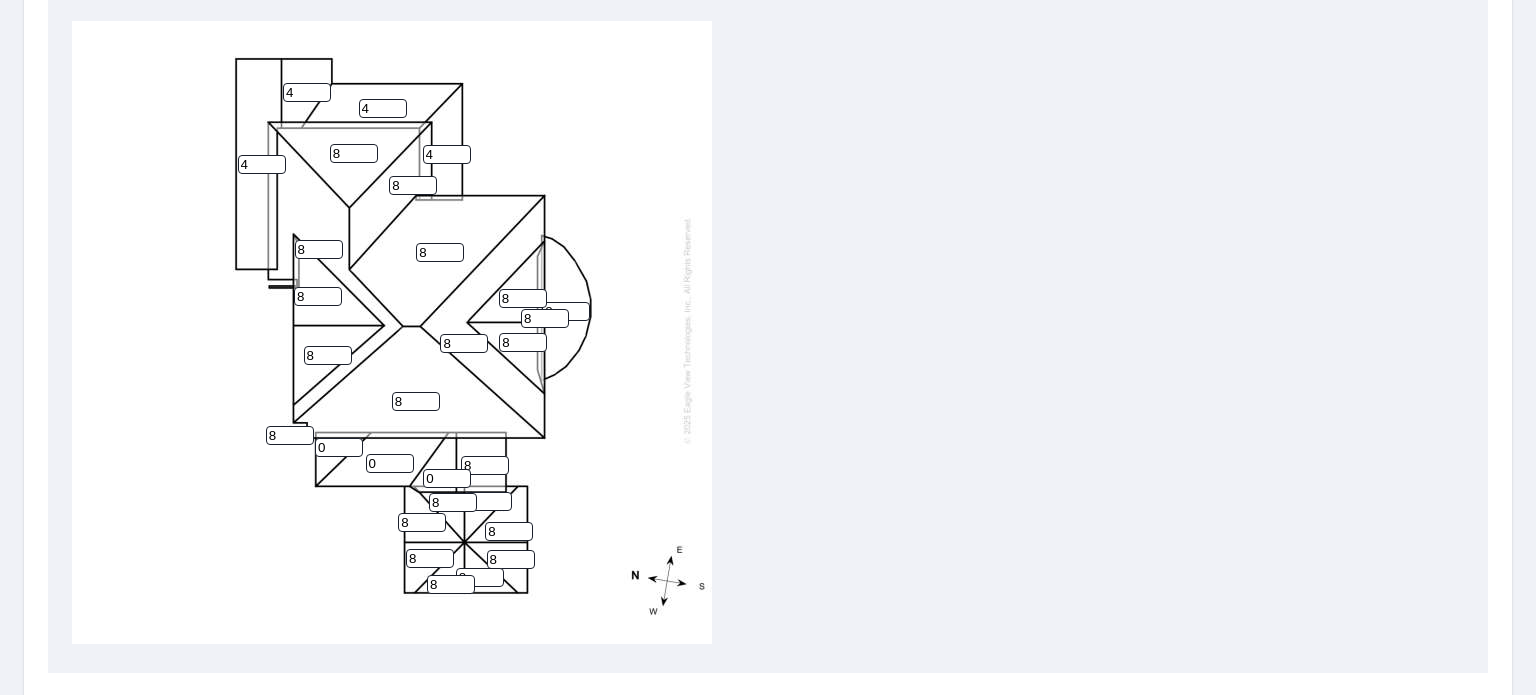 type on "0" 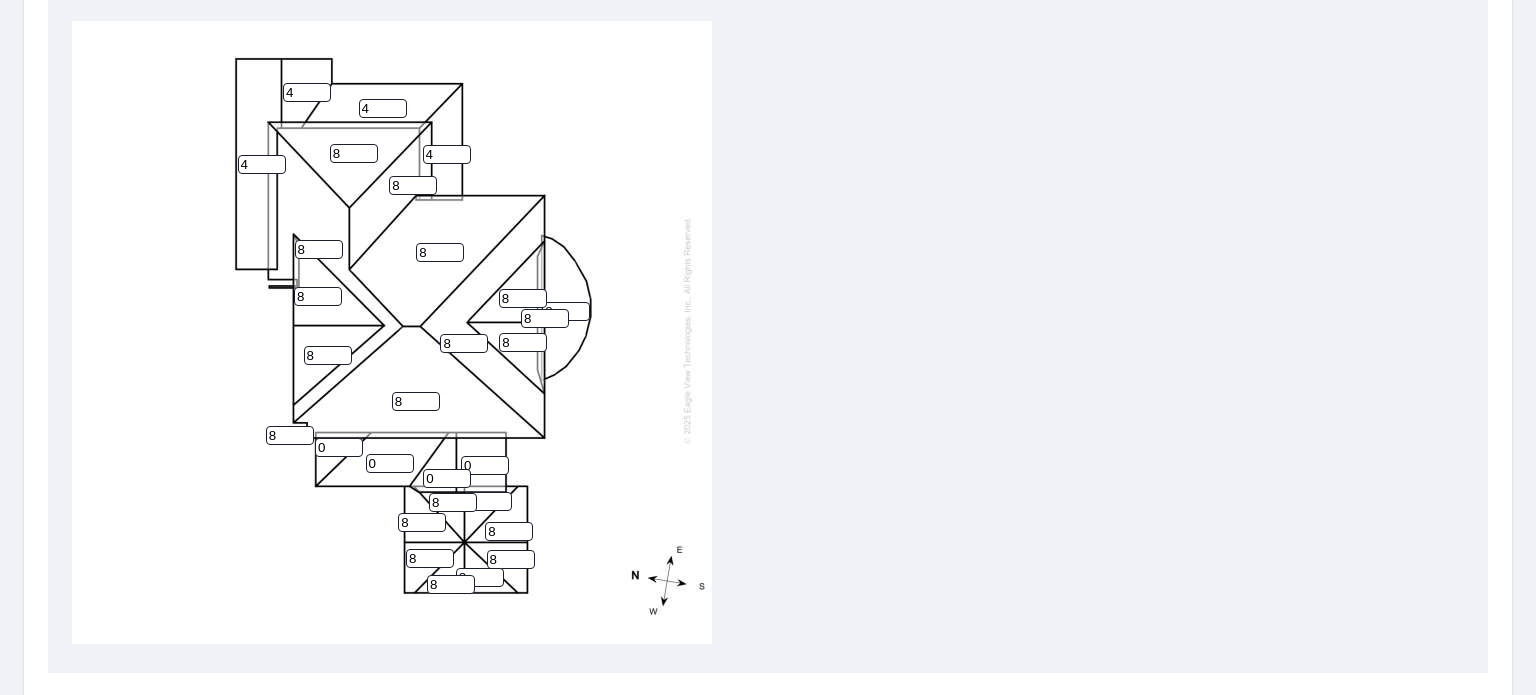 type on "0" 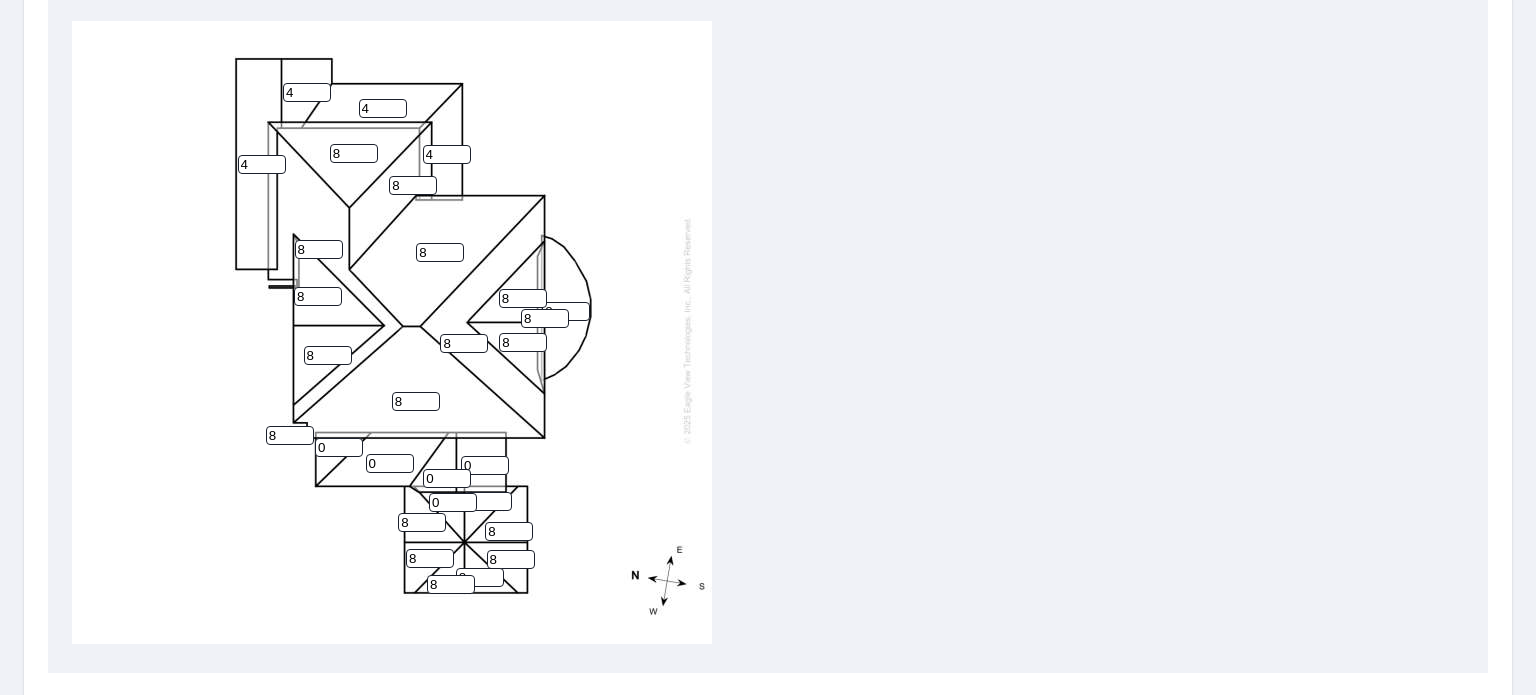 type on "0" 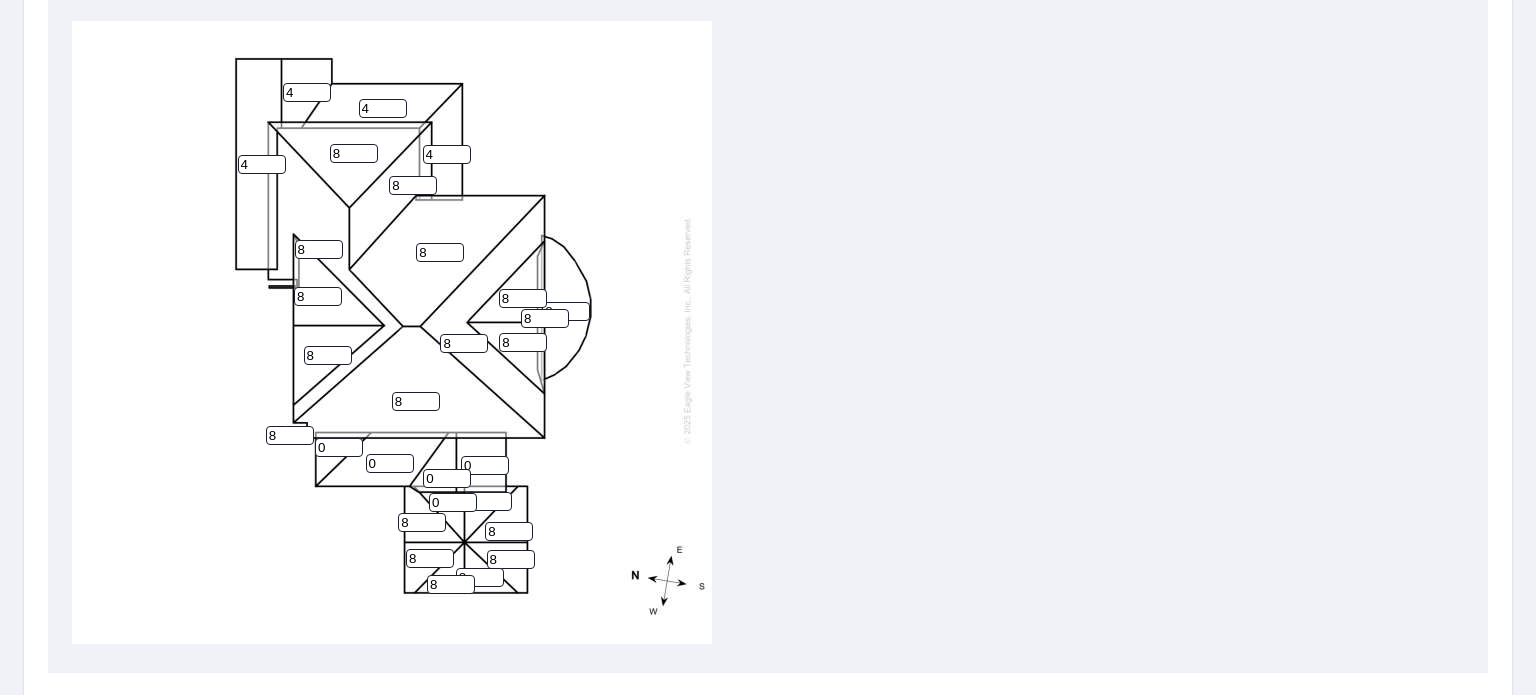 click on "8" at bounding box center [488, 501] 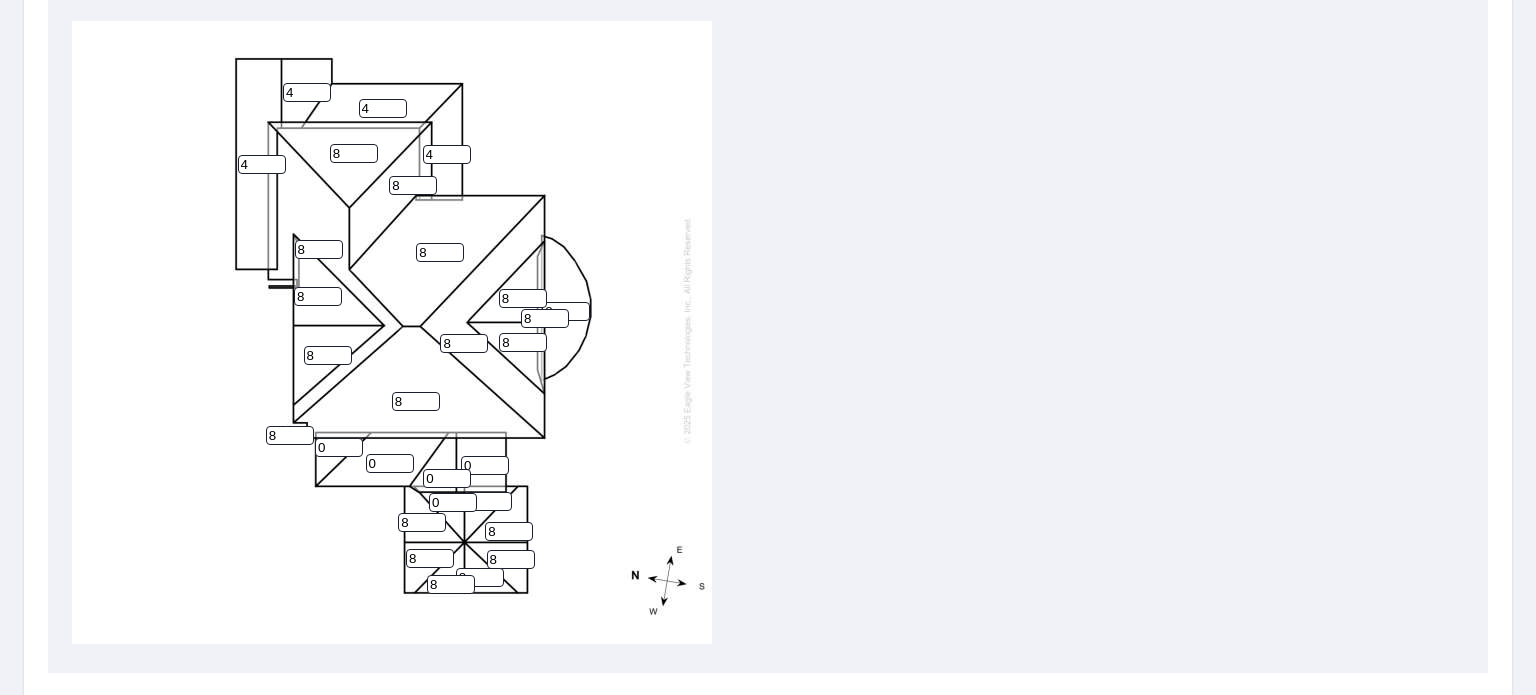 click on "8" at bounding box center (488, 501) 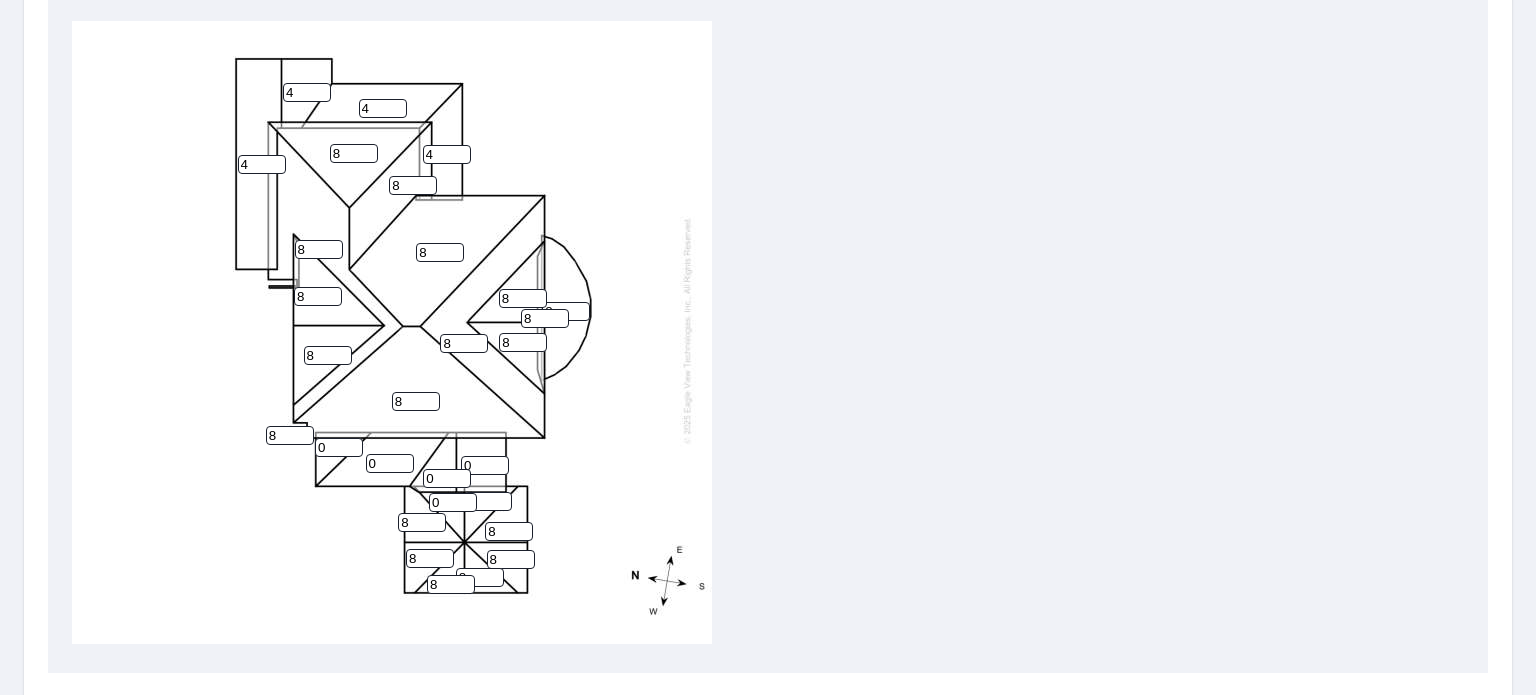 click on "8" at bounding box center [509, 531] 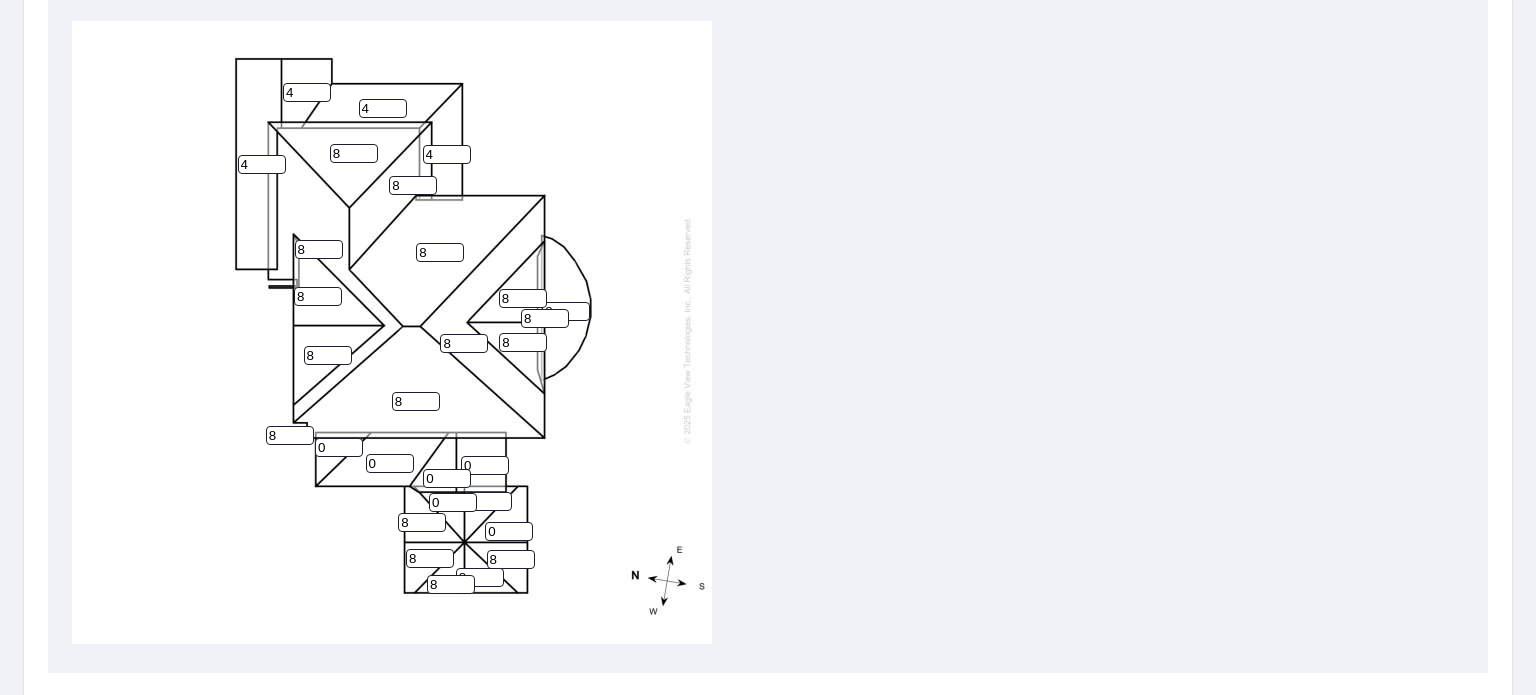 type on "0" 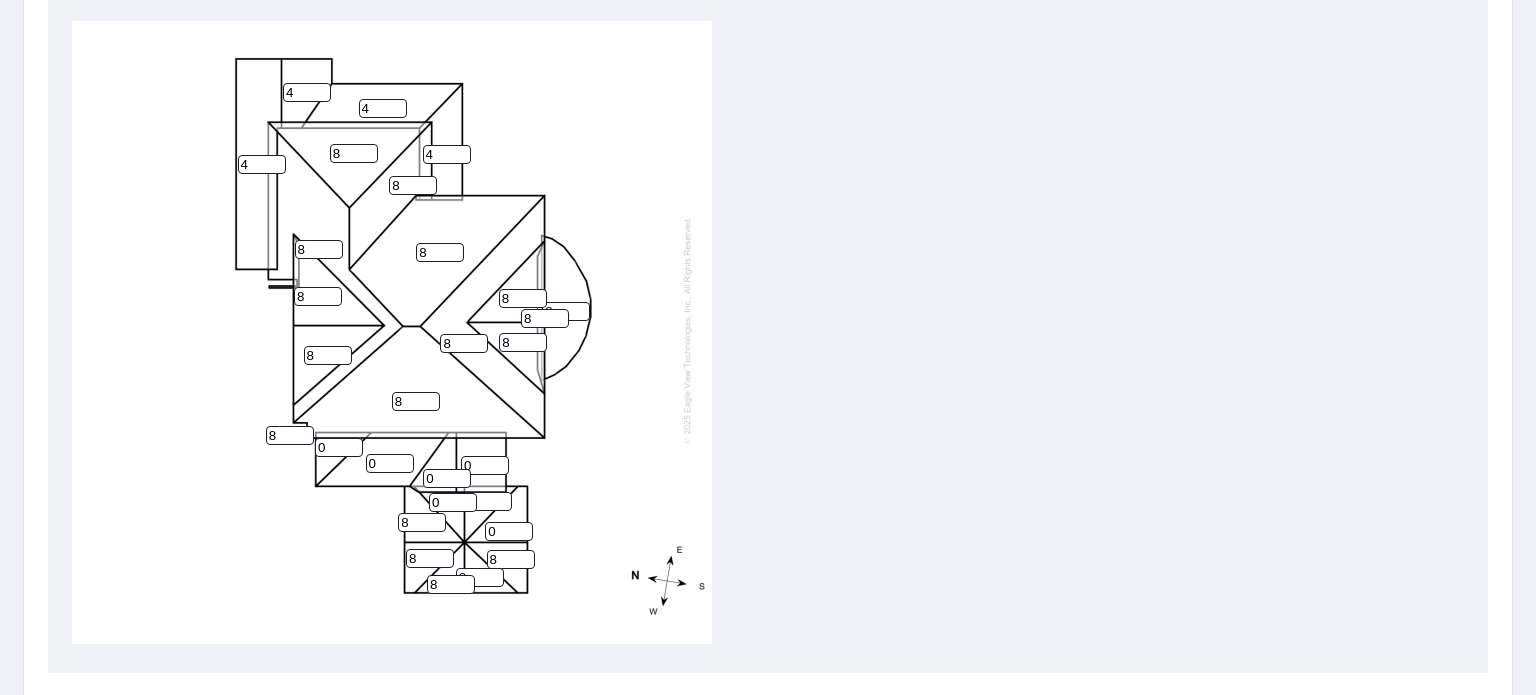 click on "8" at bounding box center (511, 559) 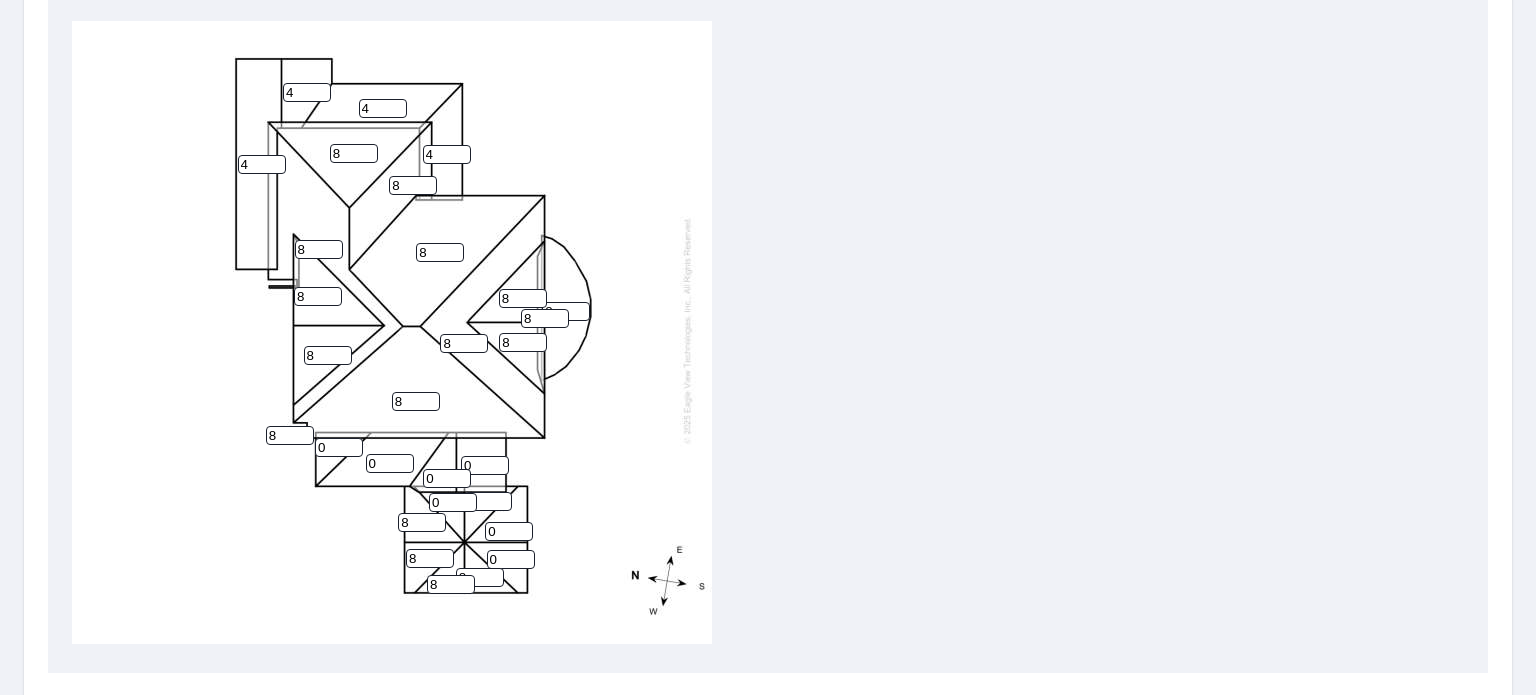type on "0" 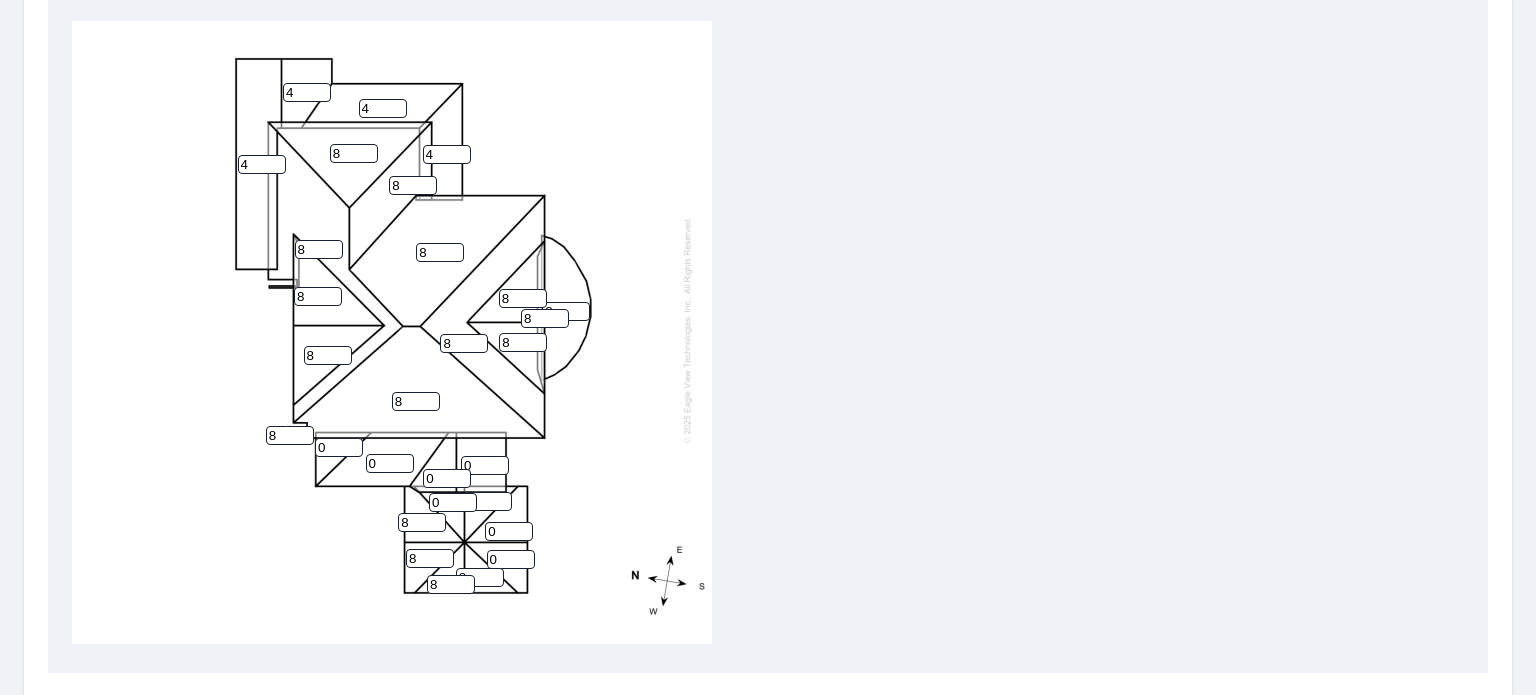 click on "8" at bounding box center (480, 577) 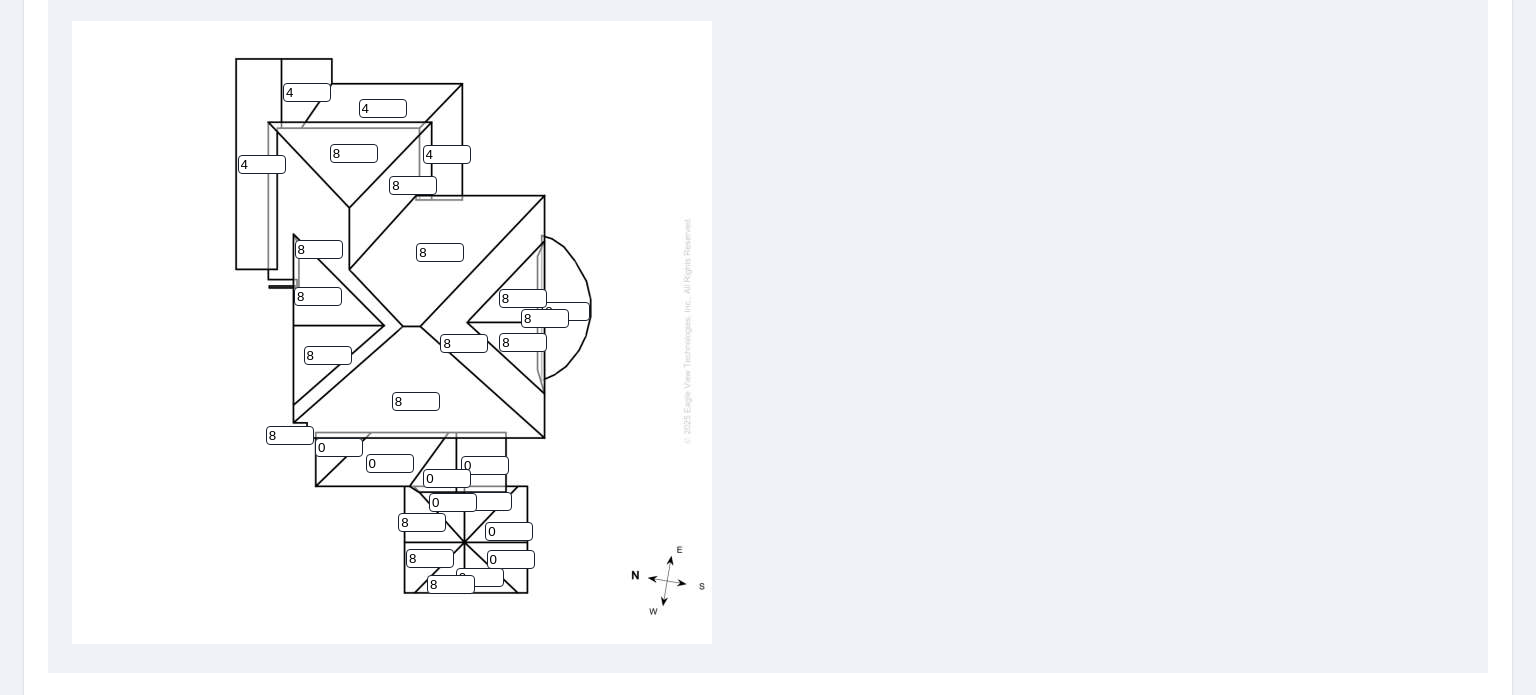type on "0" 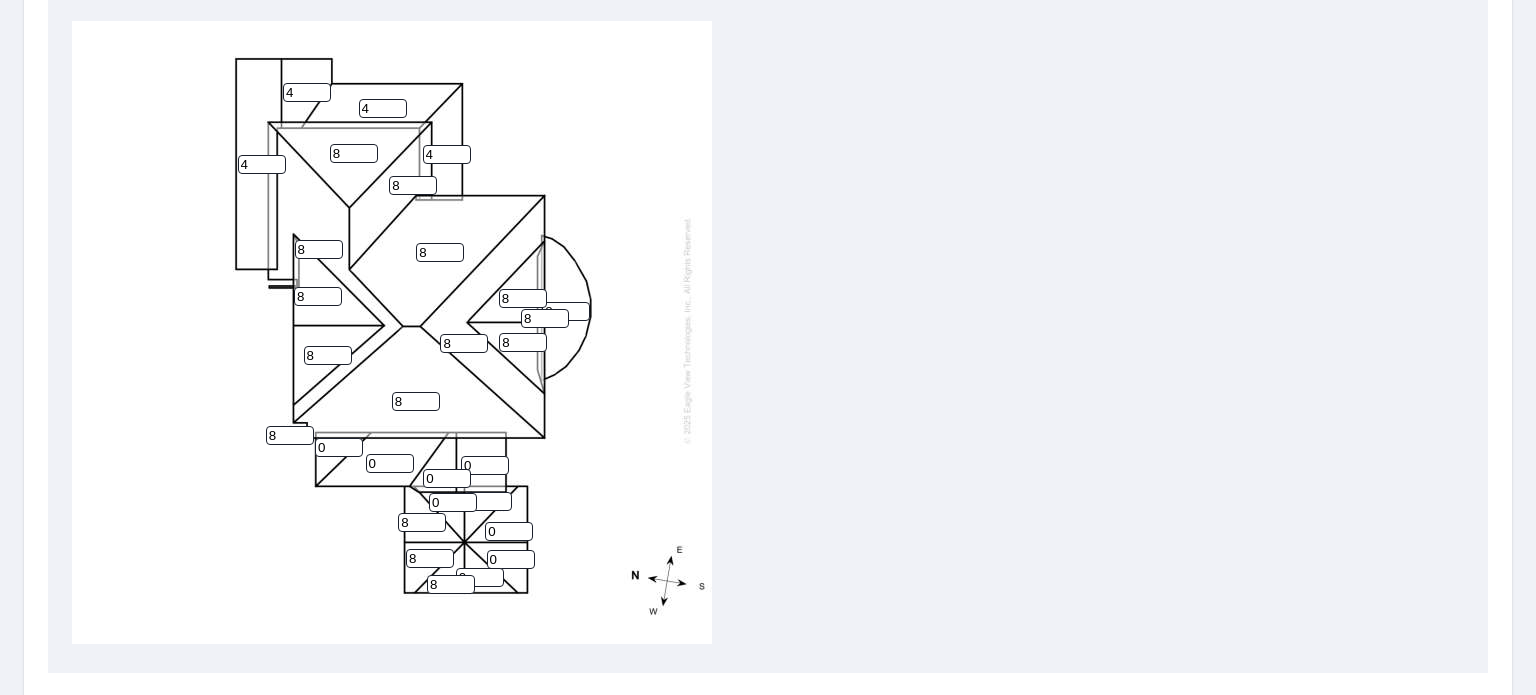 click on "8" at bounding box center (451, 584) 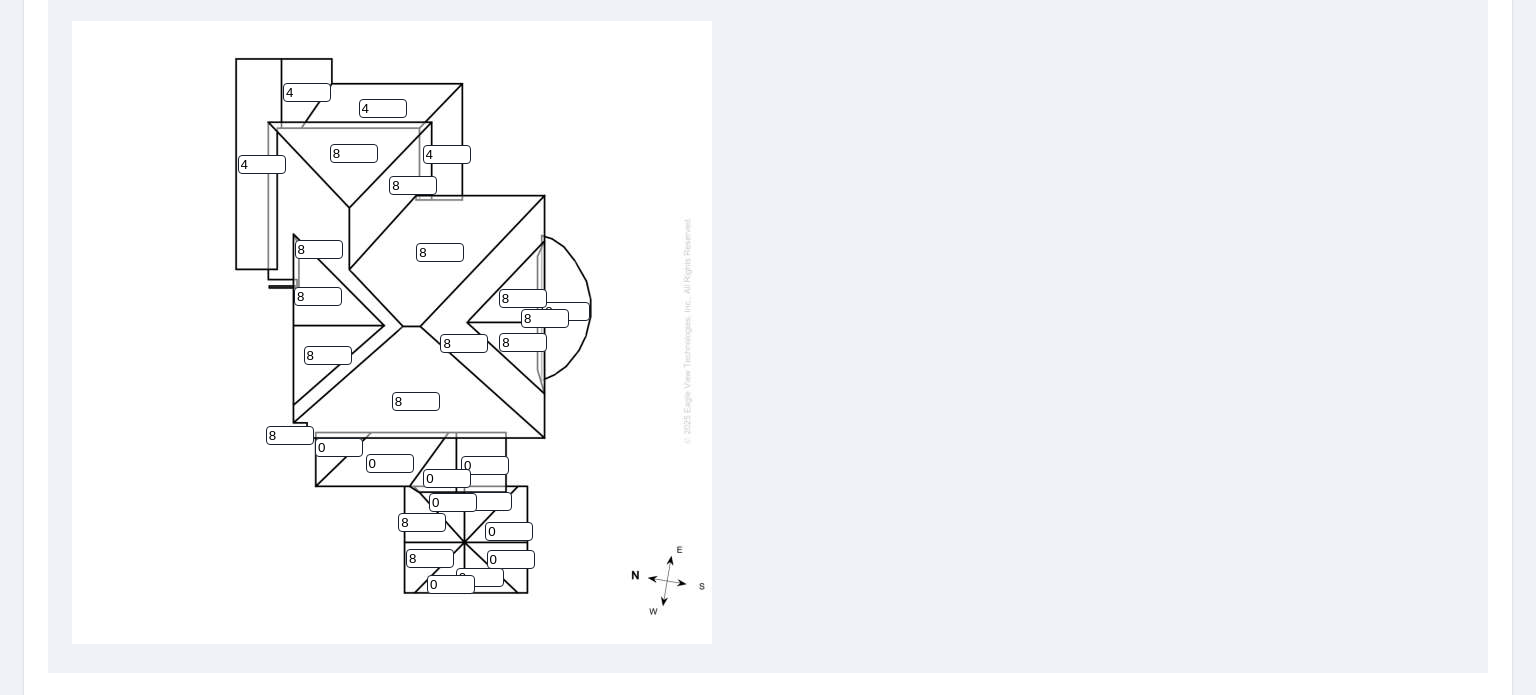 type on "0" 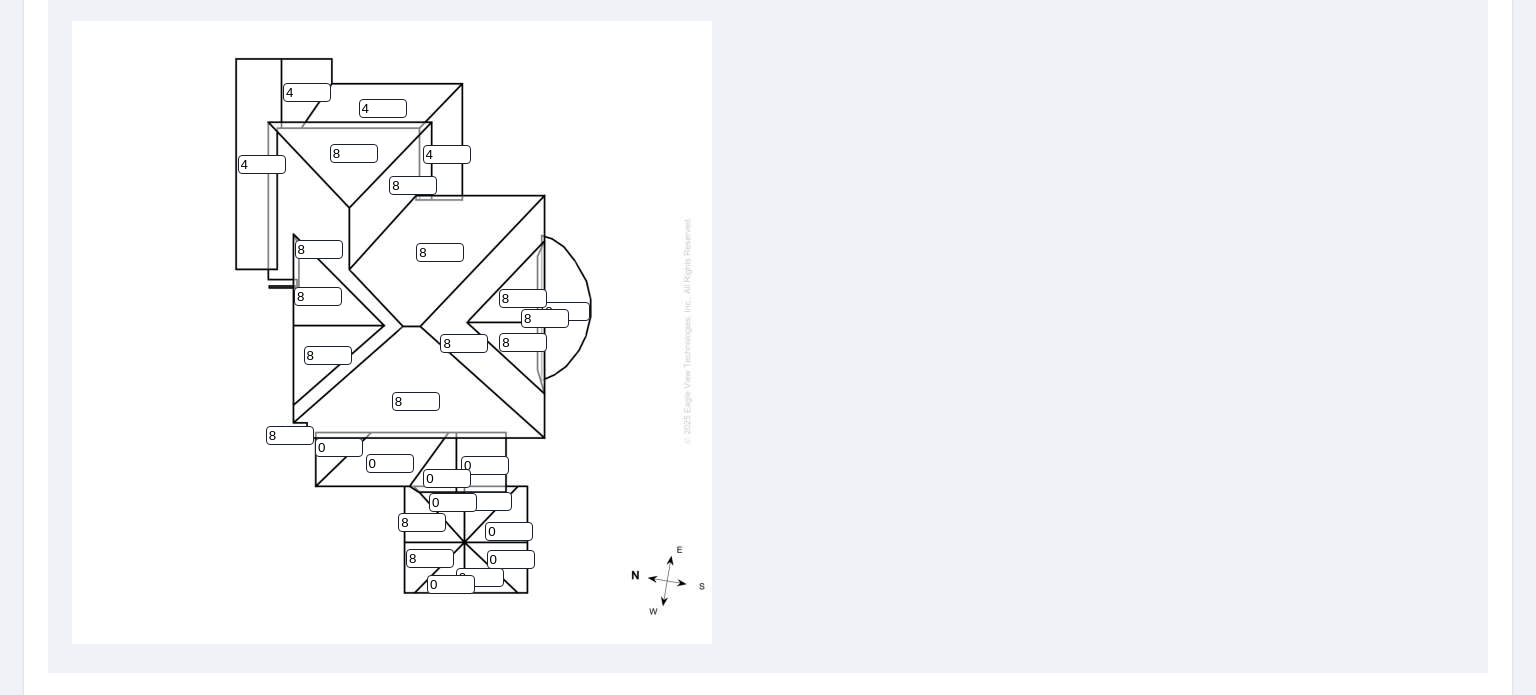 click on "8" at bounding box center (430, 558) 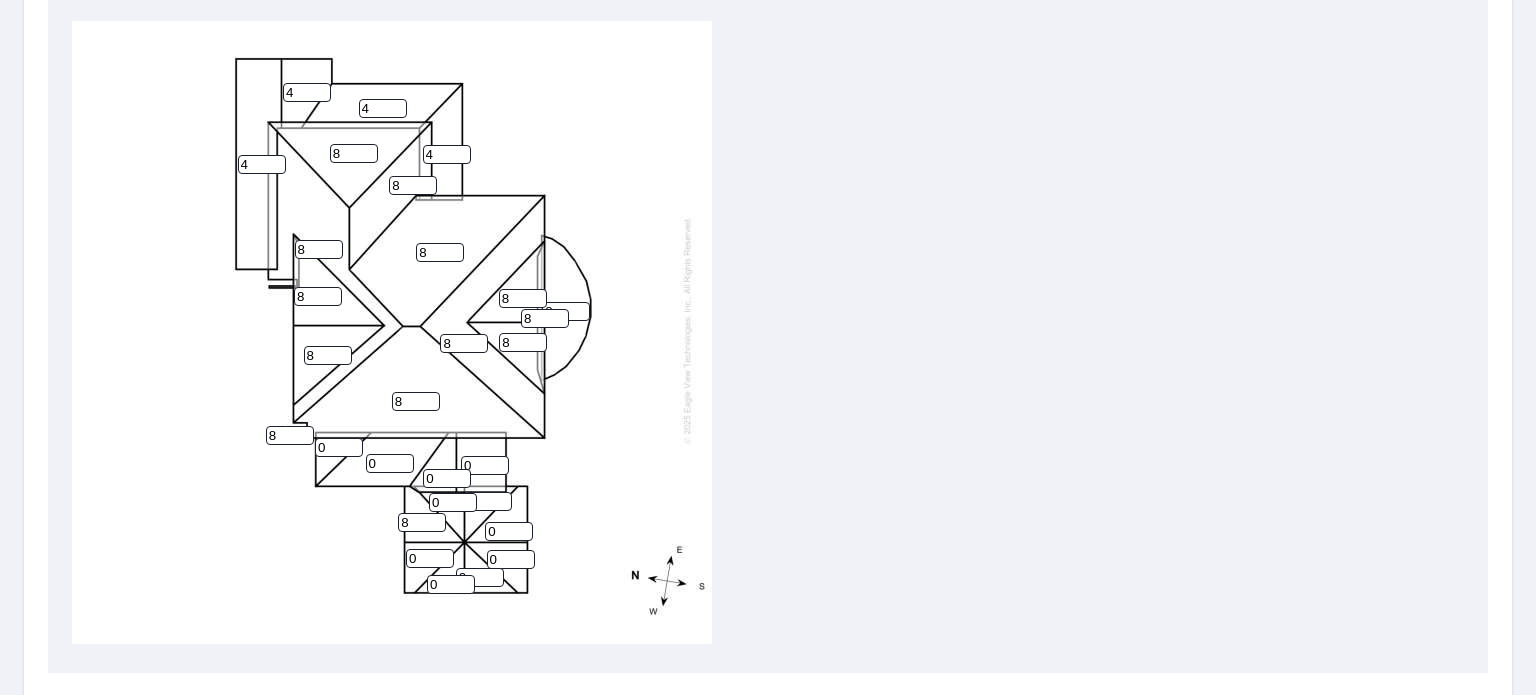 type on "0" 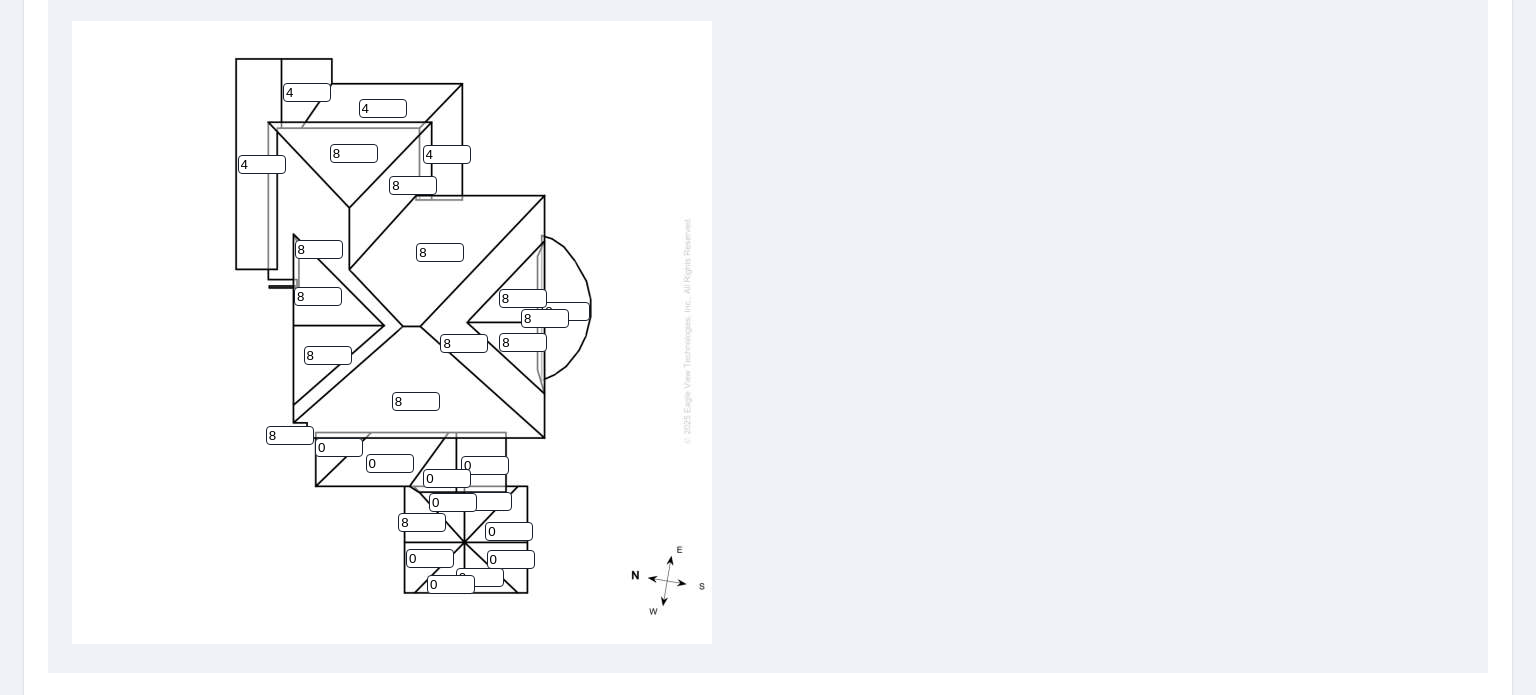 click on "8" at bounding box center [422, 522] 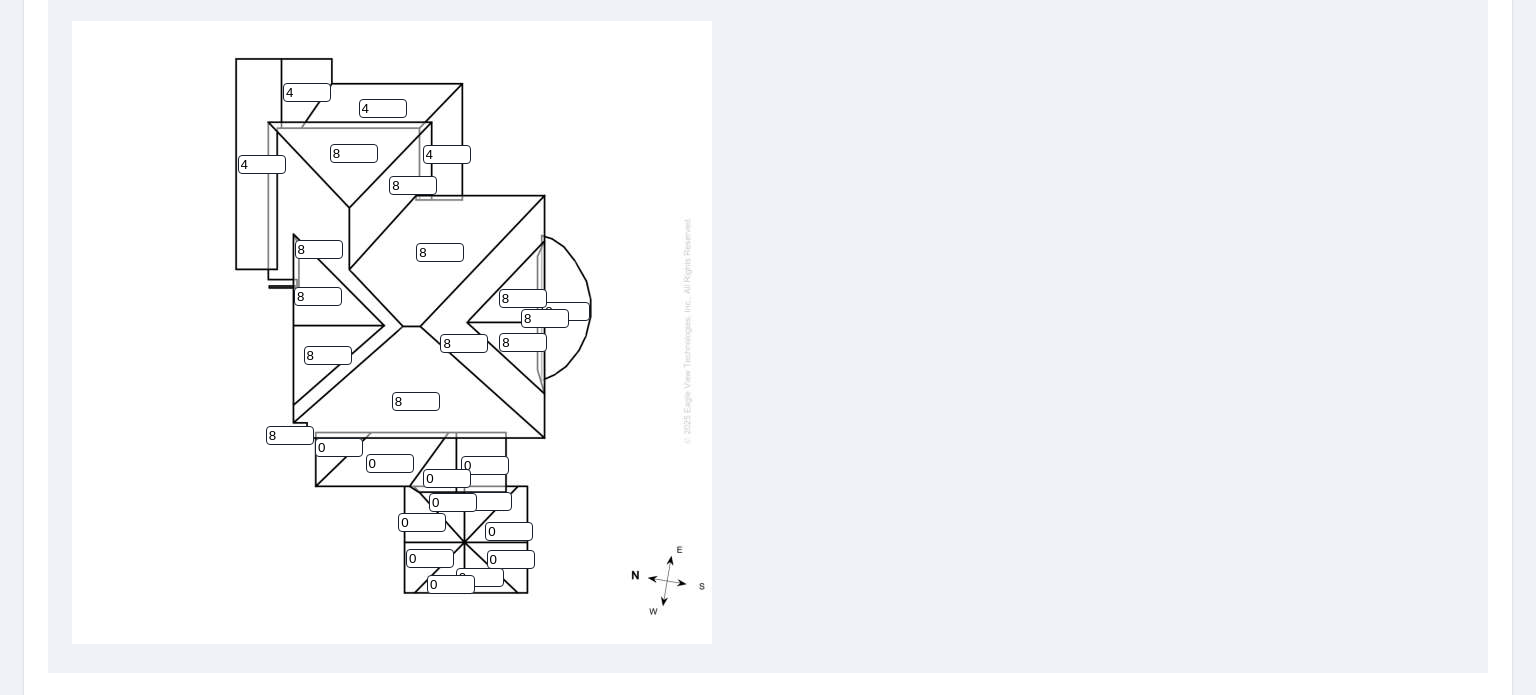 scroll, scrollTop: 887, scrollLeft: 0, axis: vertical 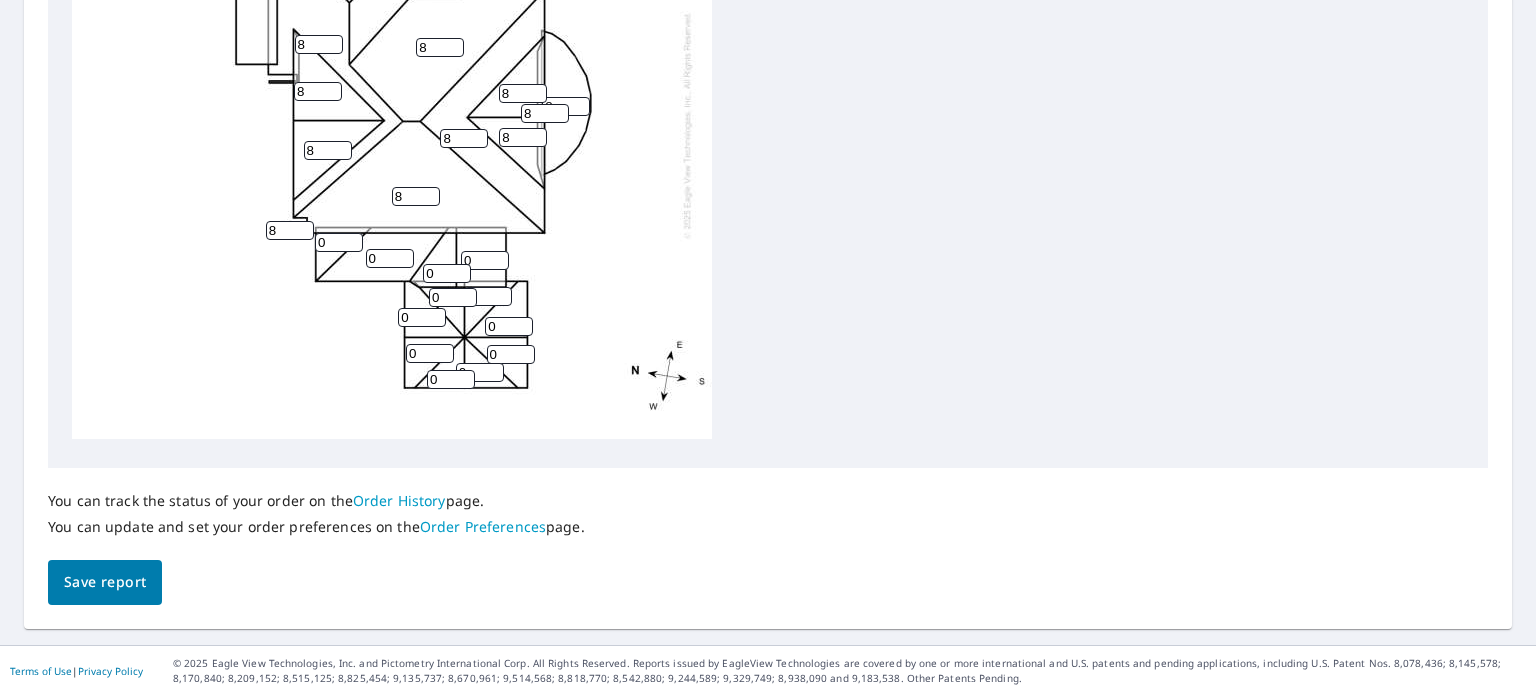 type on "0" 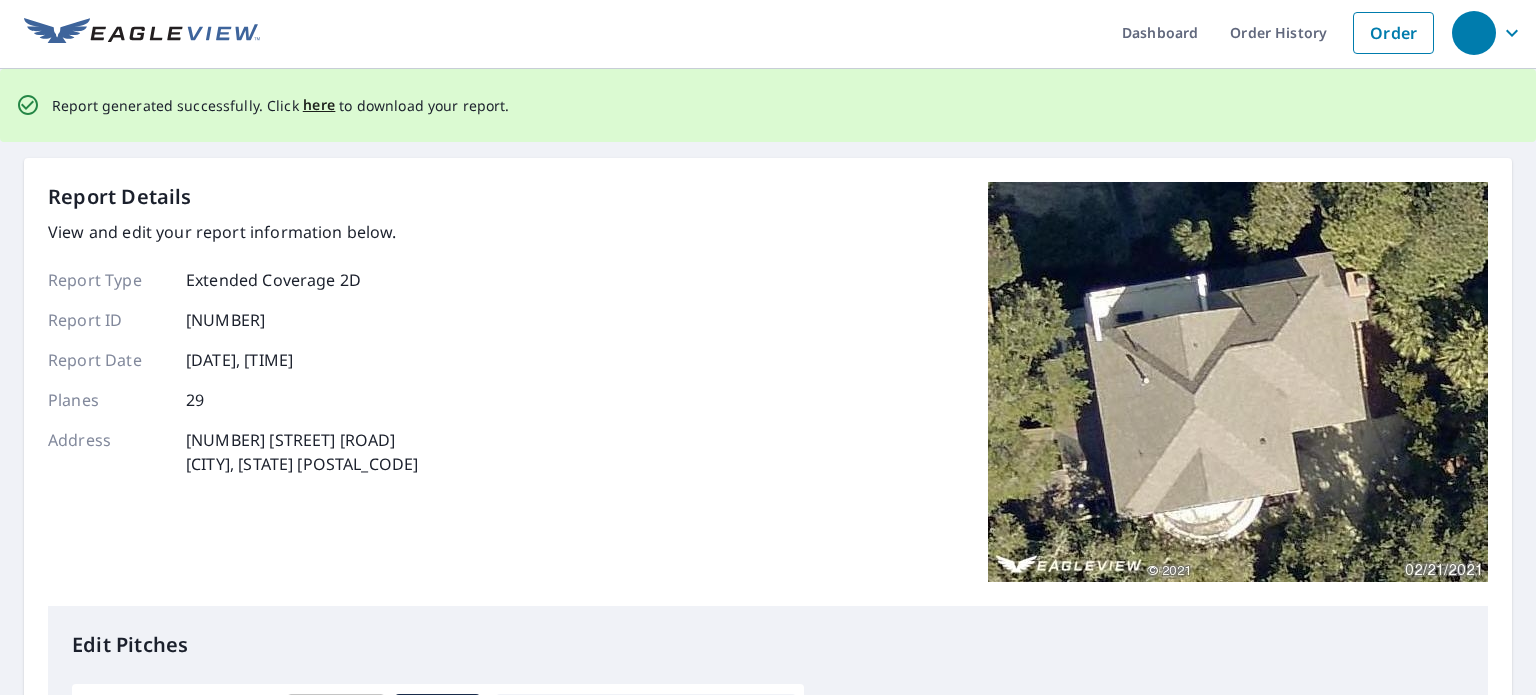 scroll, scrollTop: 0, scrollLeft: 0, axis: both 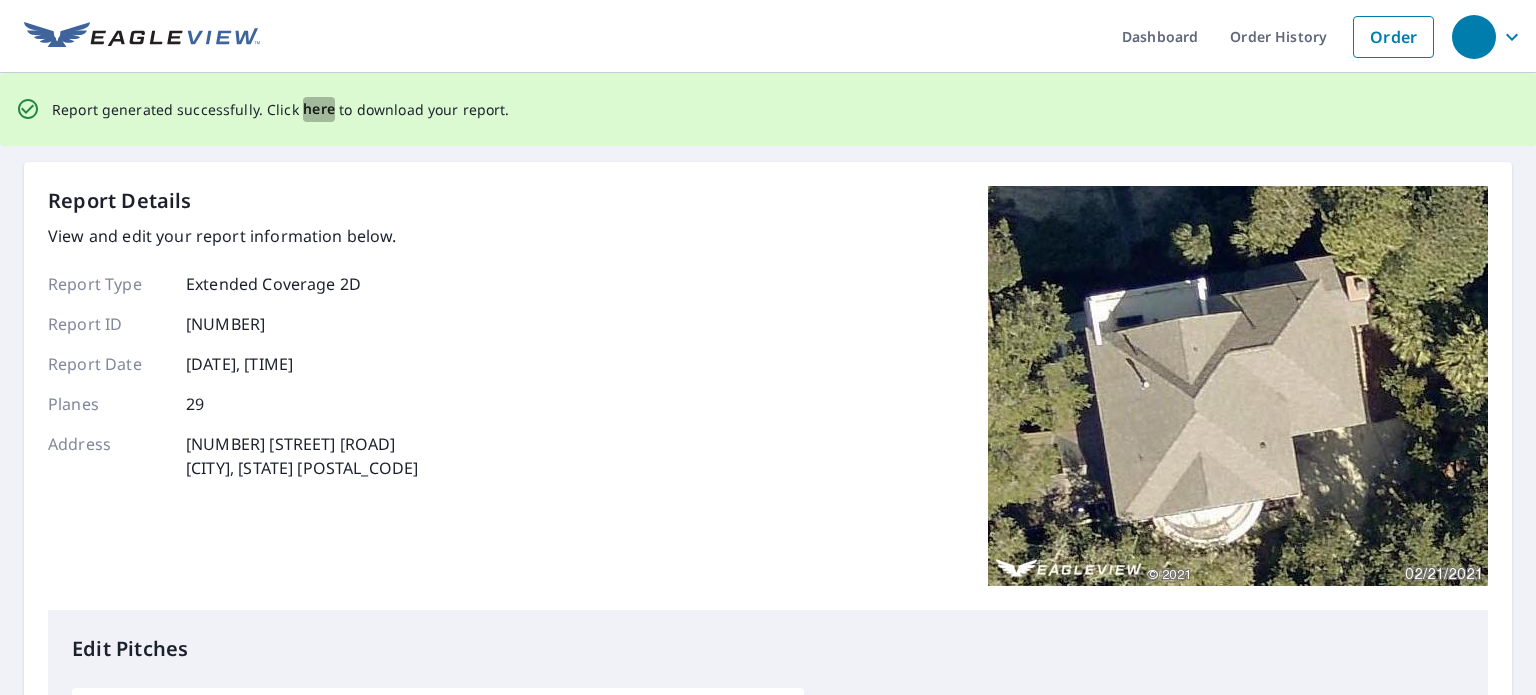 click on "here" at bounding box center [319, 109] 